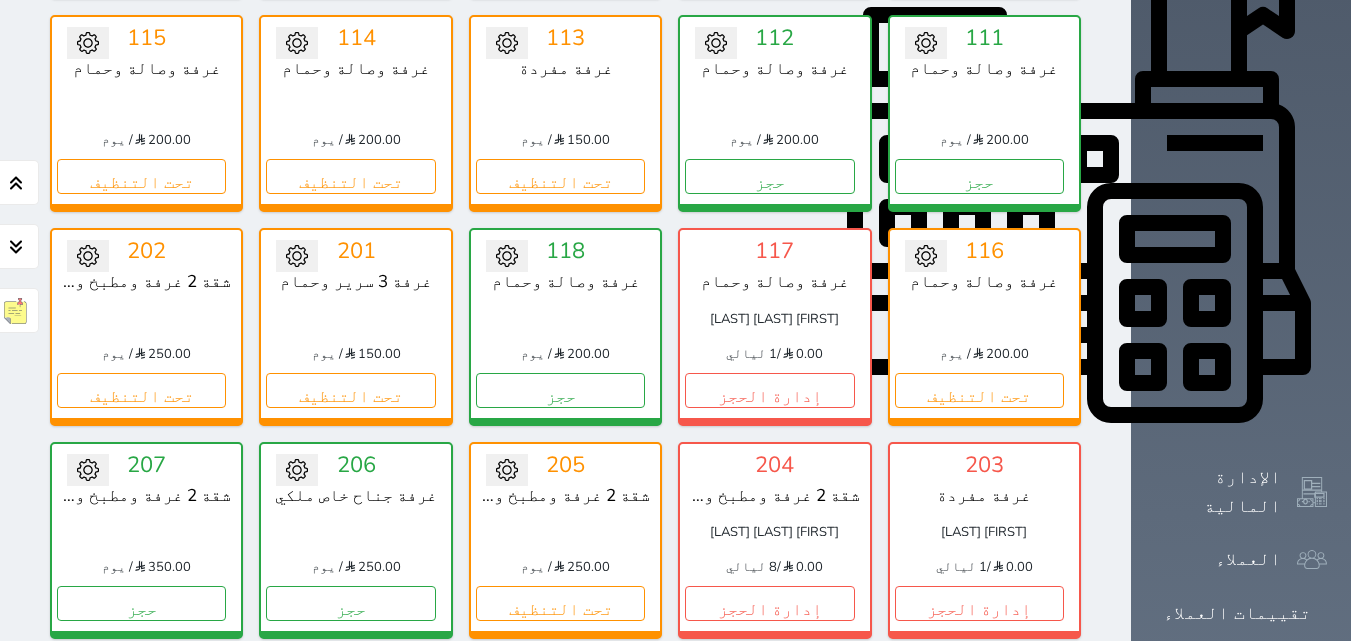 scroll, scrollTop: 700, scrollLeft: 0, axis: vertical 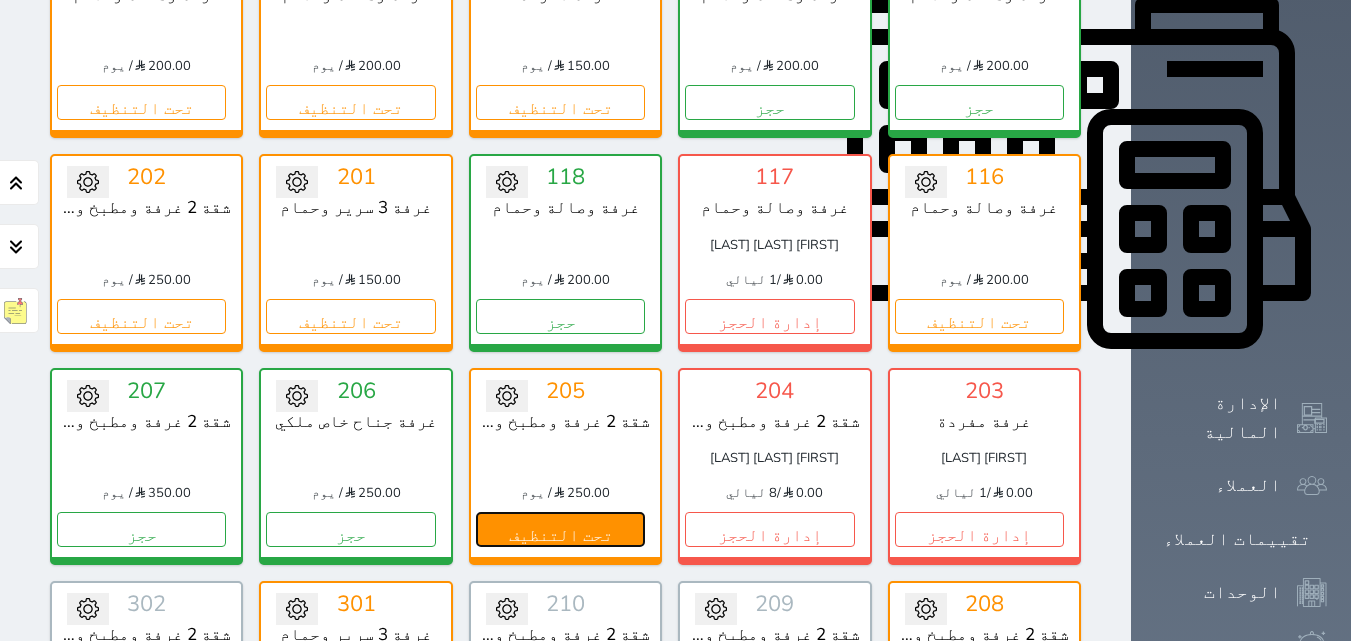 click on "تحت التنظيف" at bounding box center [560, 529] 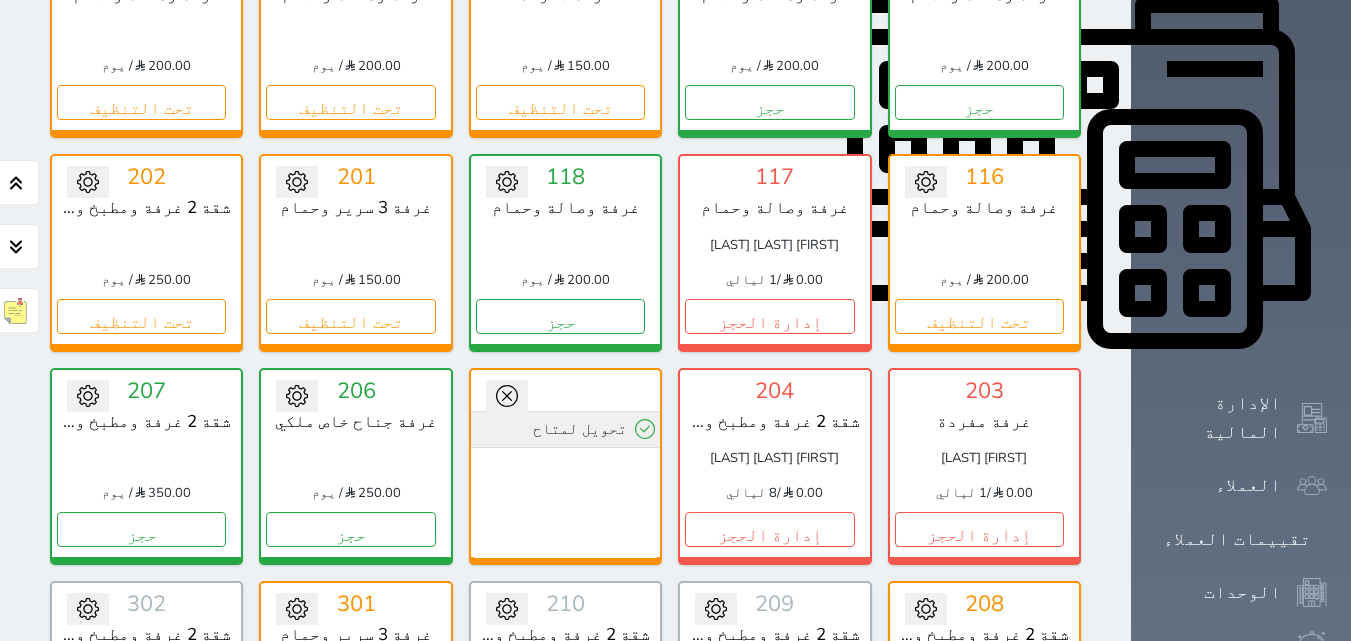 click on "تحويل لمتاح" at bounding box center (565, 429) 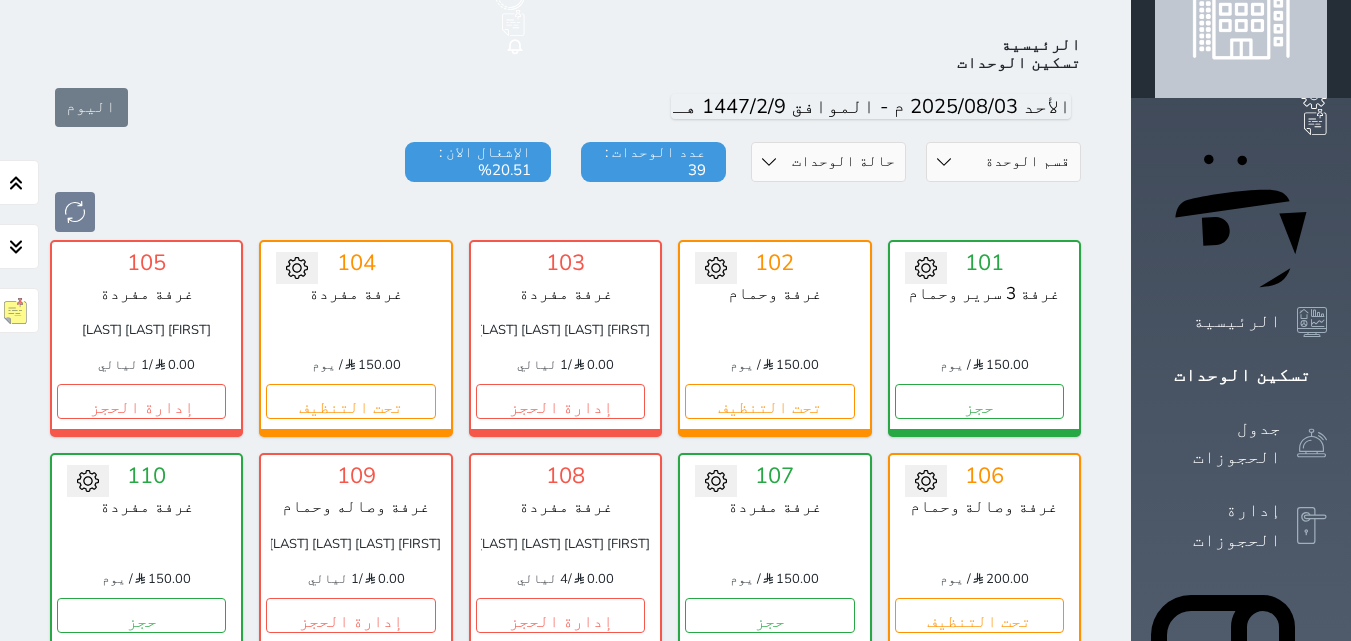 scroll, scrollTop: 0, scrollLeft: 0, axis: both 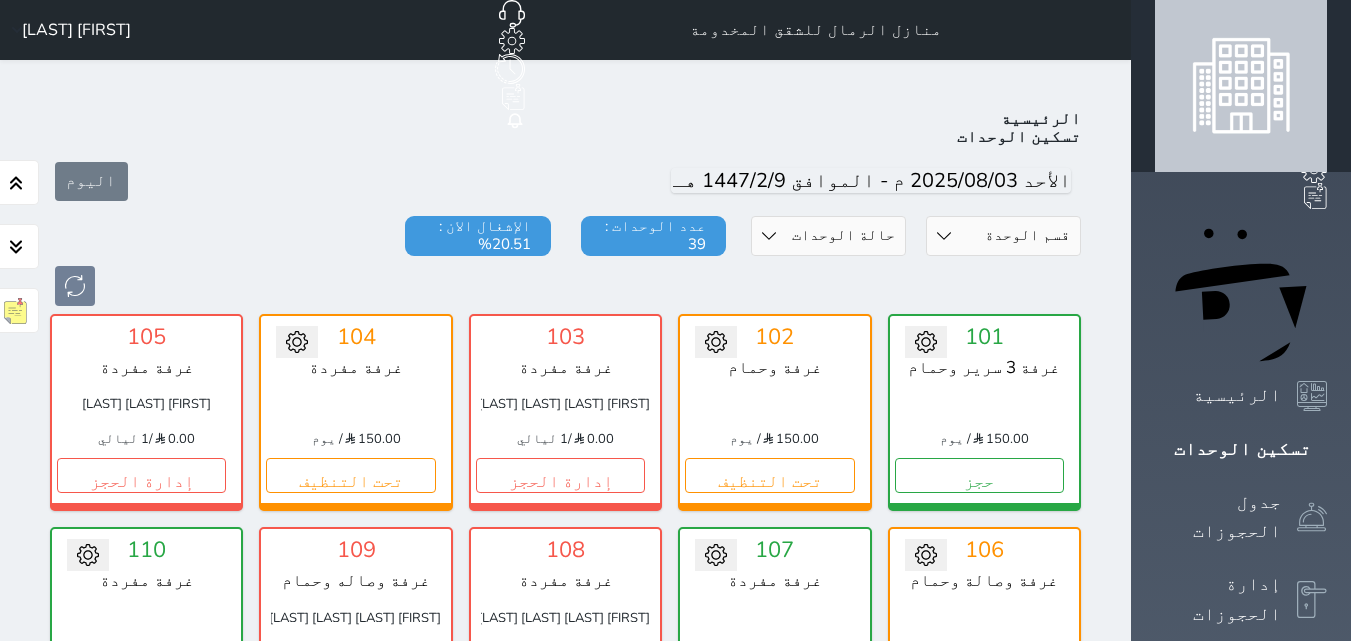 click on "اليوم" at bounding box center (565, 181) 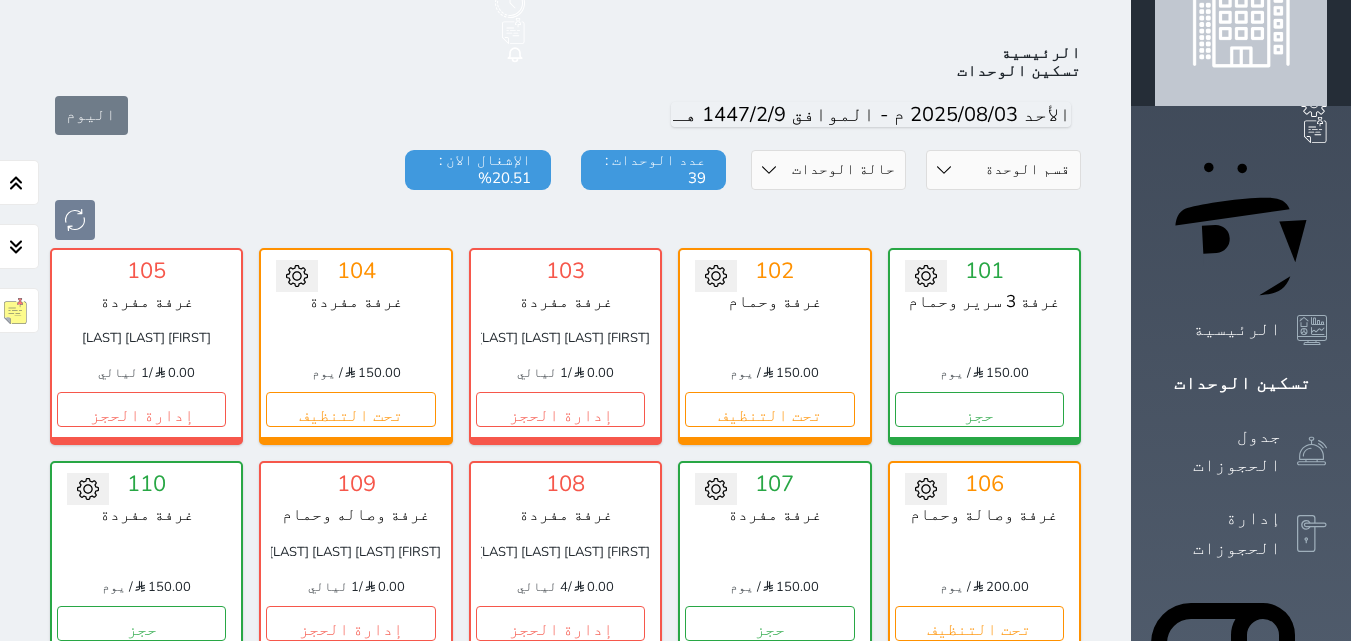 scroll, scrollTop: 300, scrollLeft: 0, axis: vertical 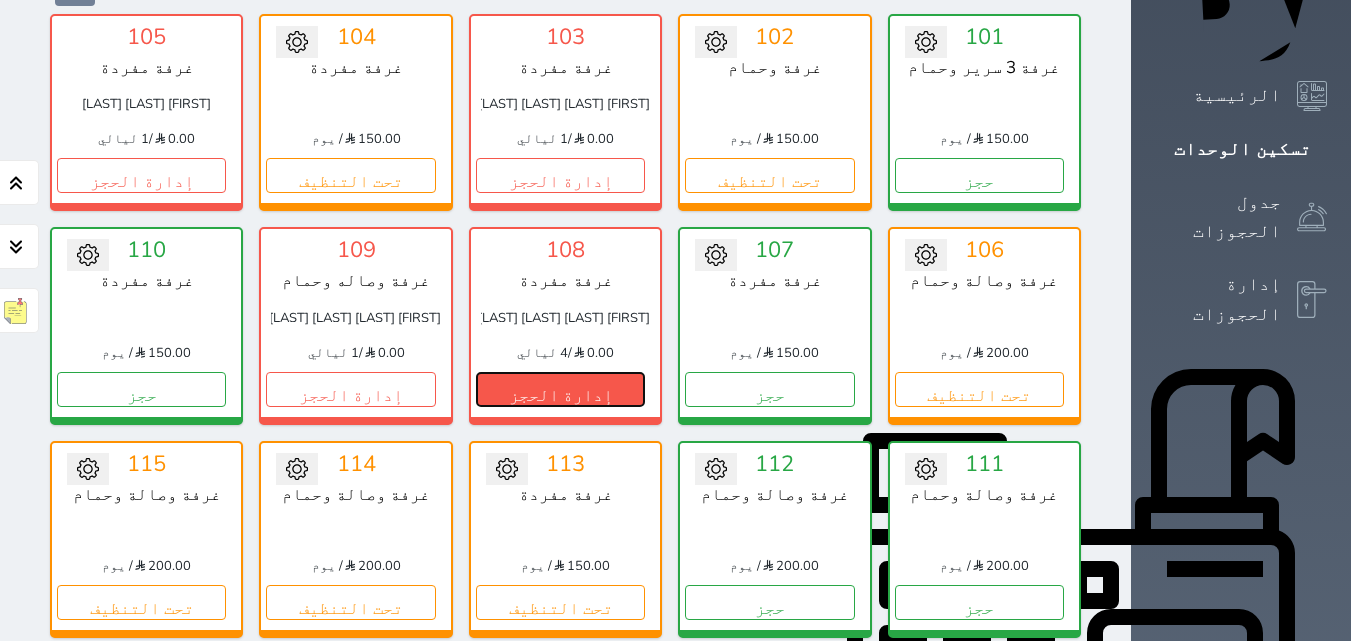 click on "إدارة الحجز" at bounding box center [560, 389] 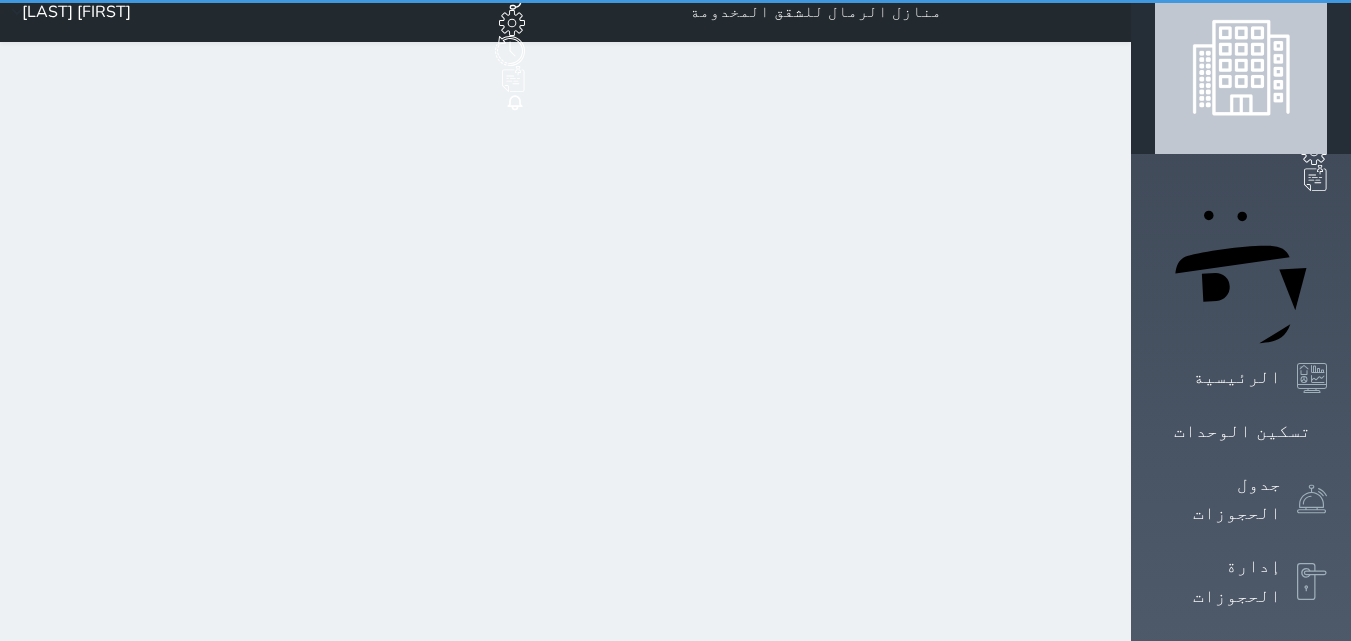 scroll, scrollTop: 0, scrollLeft: 0, axis: both 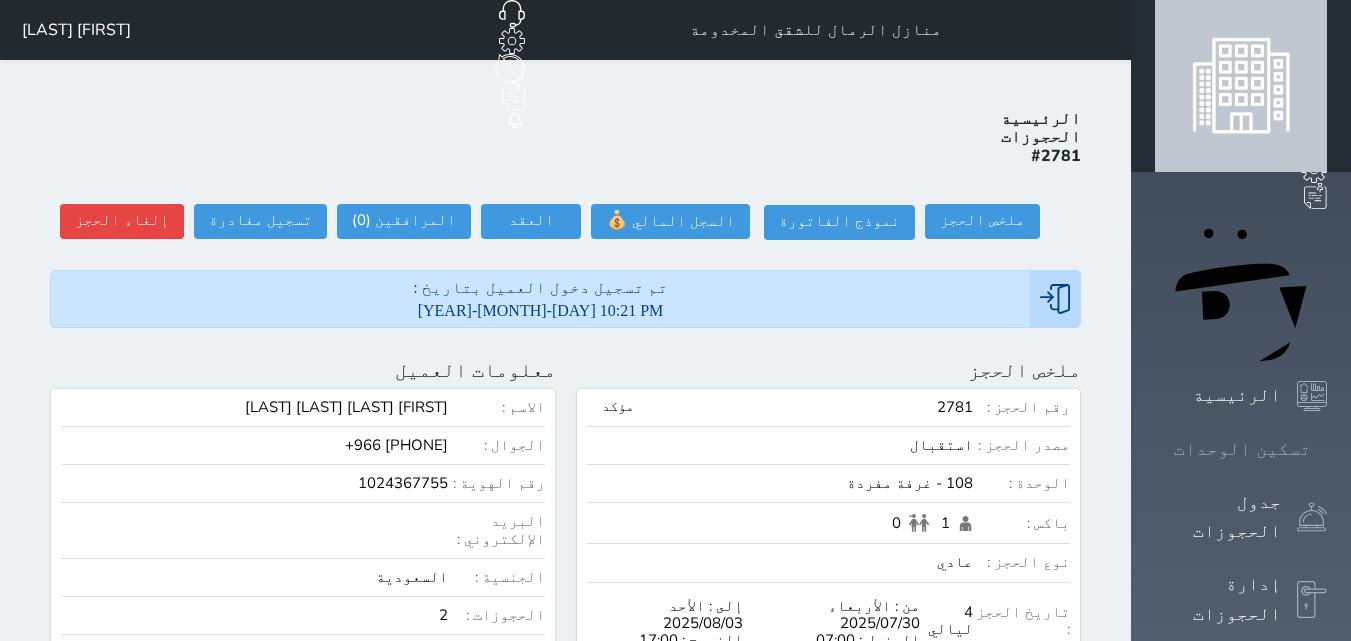 click 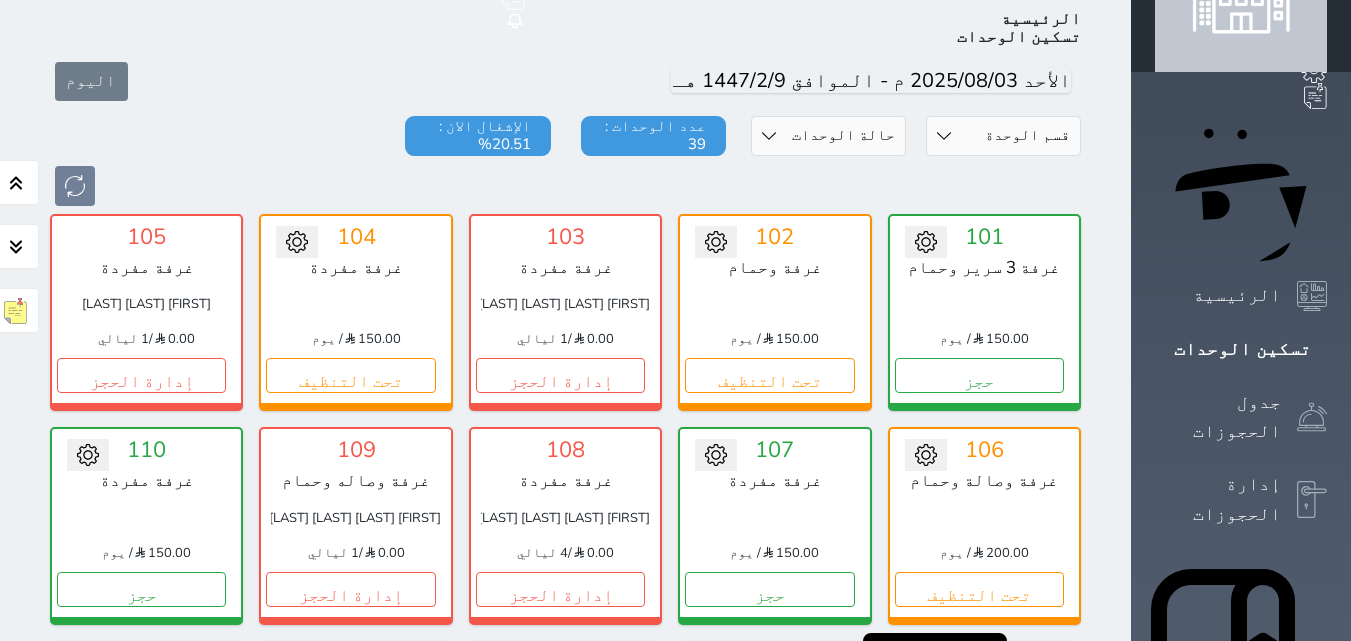 scroll, scrollTop: 0, scrollLeft: 0, axis: both 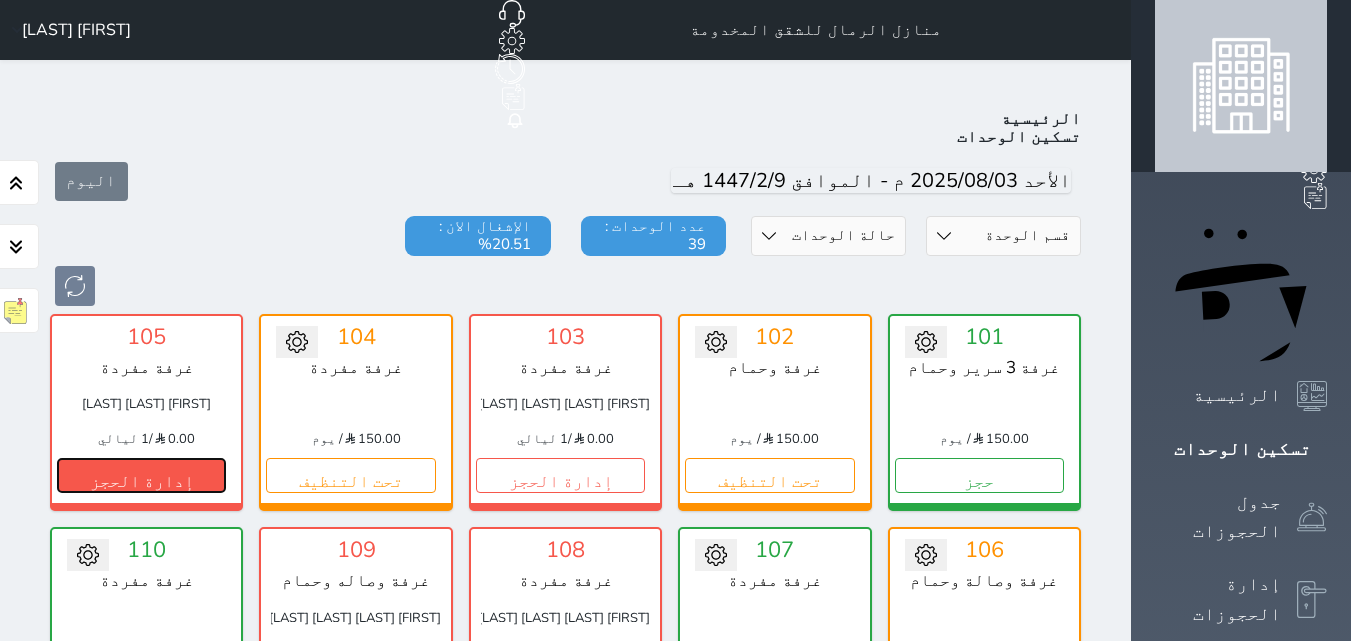 click on "إدارة الحجز" at bounding box center (141, 475) 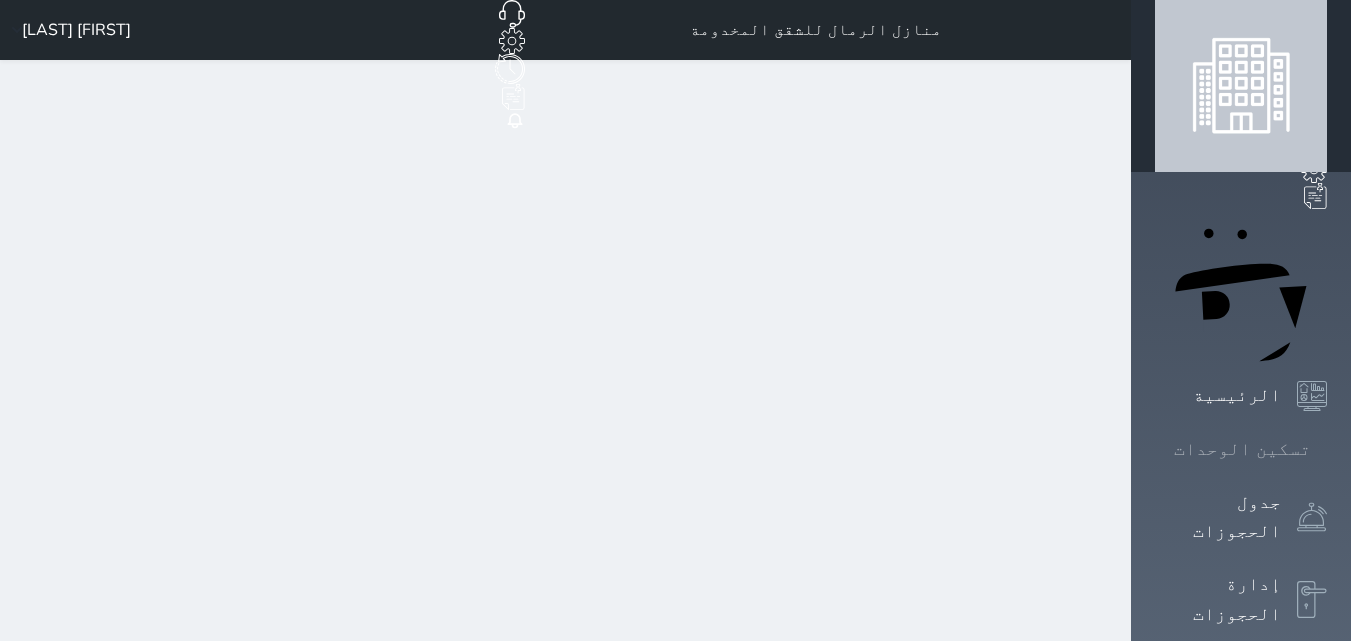 click at bounding box center [1327, 449] 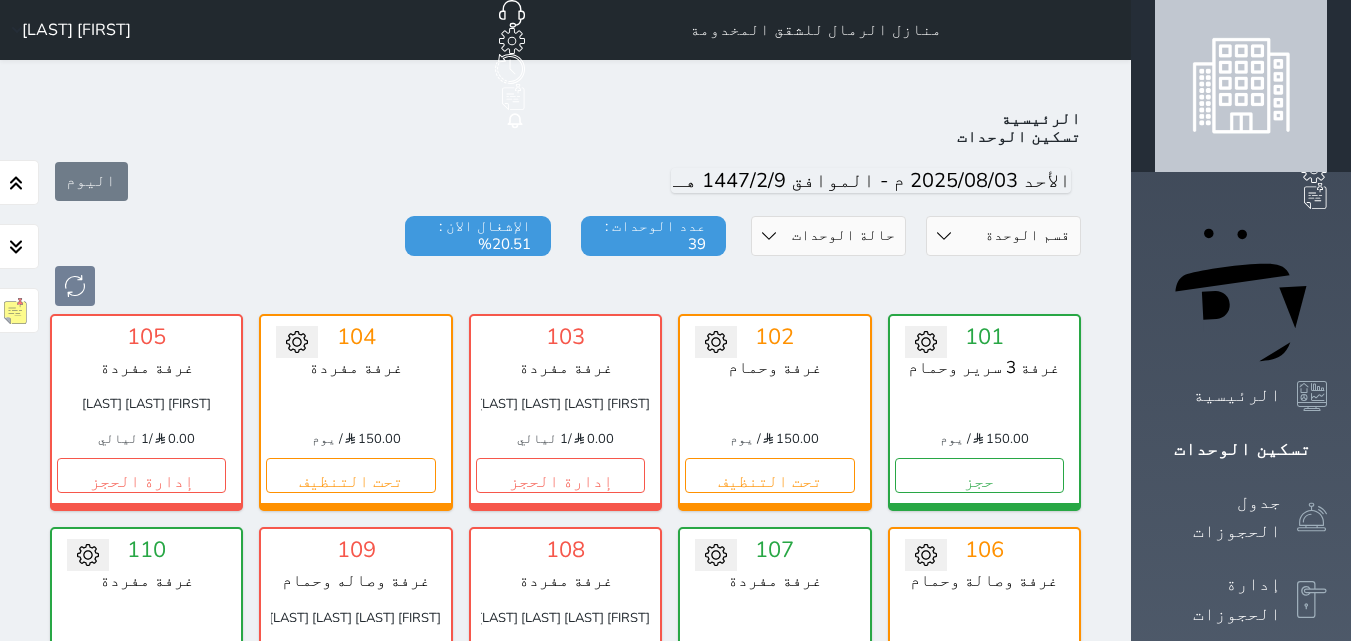 scroll, scrollTop: 78, scrollLeft: 0, axis: vertical 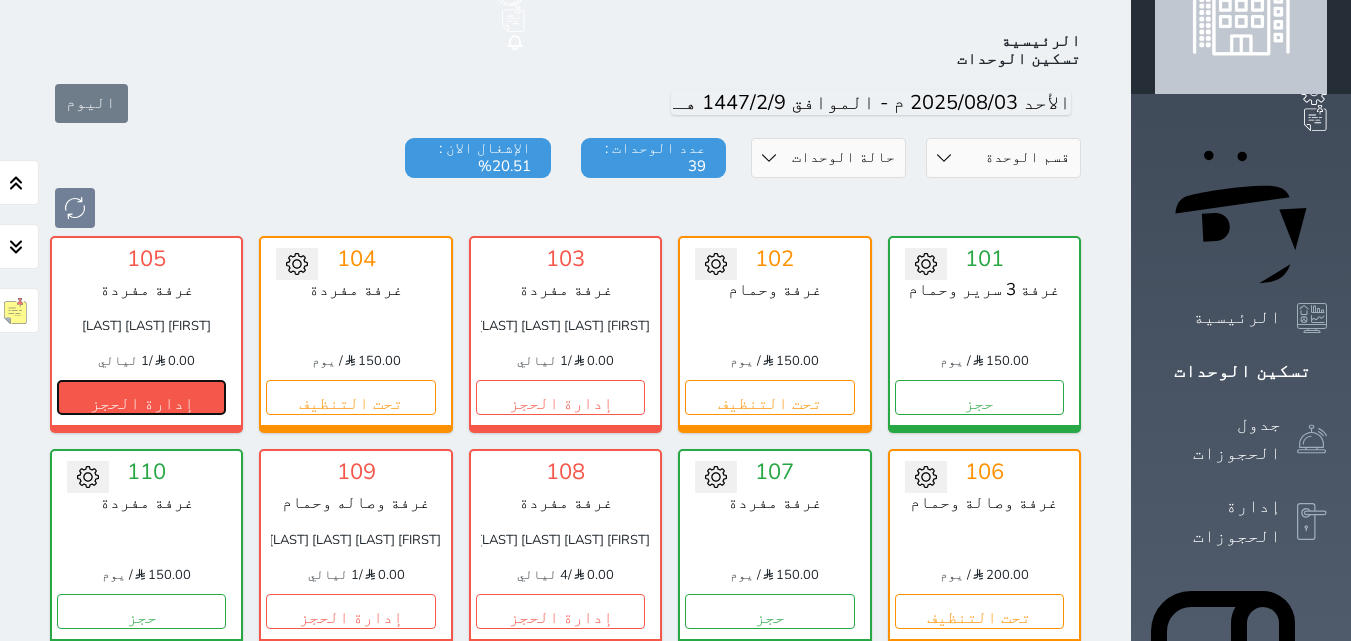 click on "إدارة الحجز" at bounding box center (141, 397) 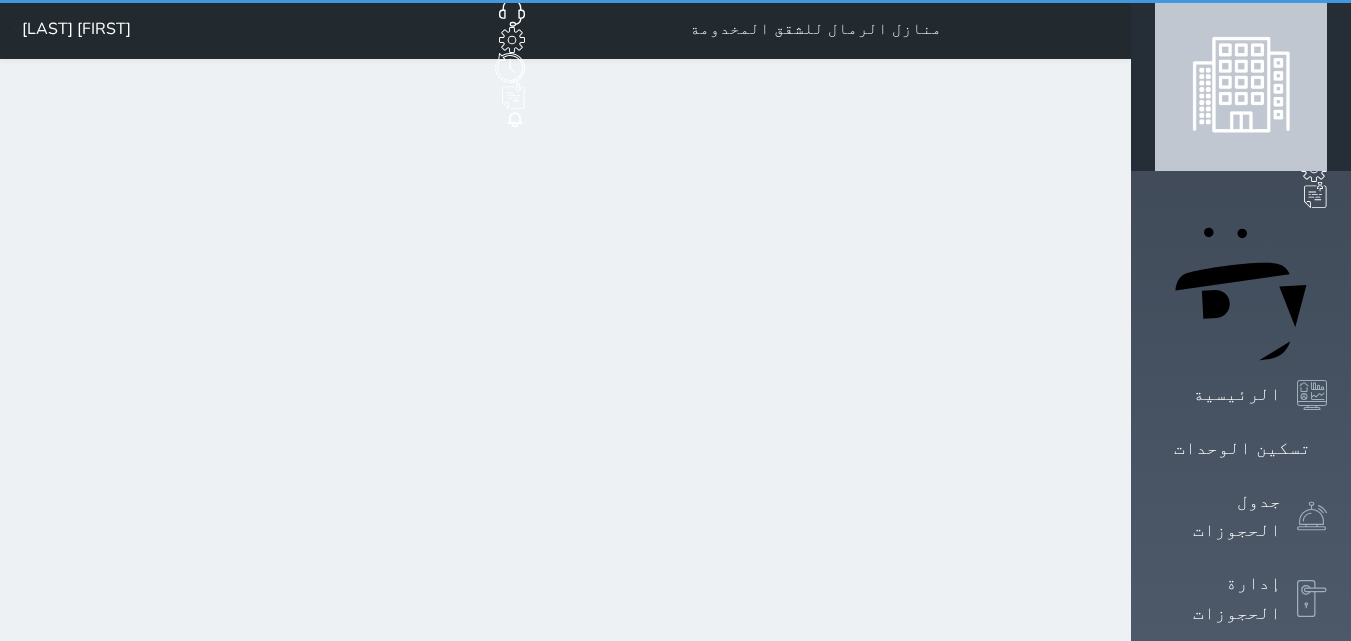 scroll, scrollTop: 0, scrollLeft: 0, axis: both 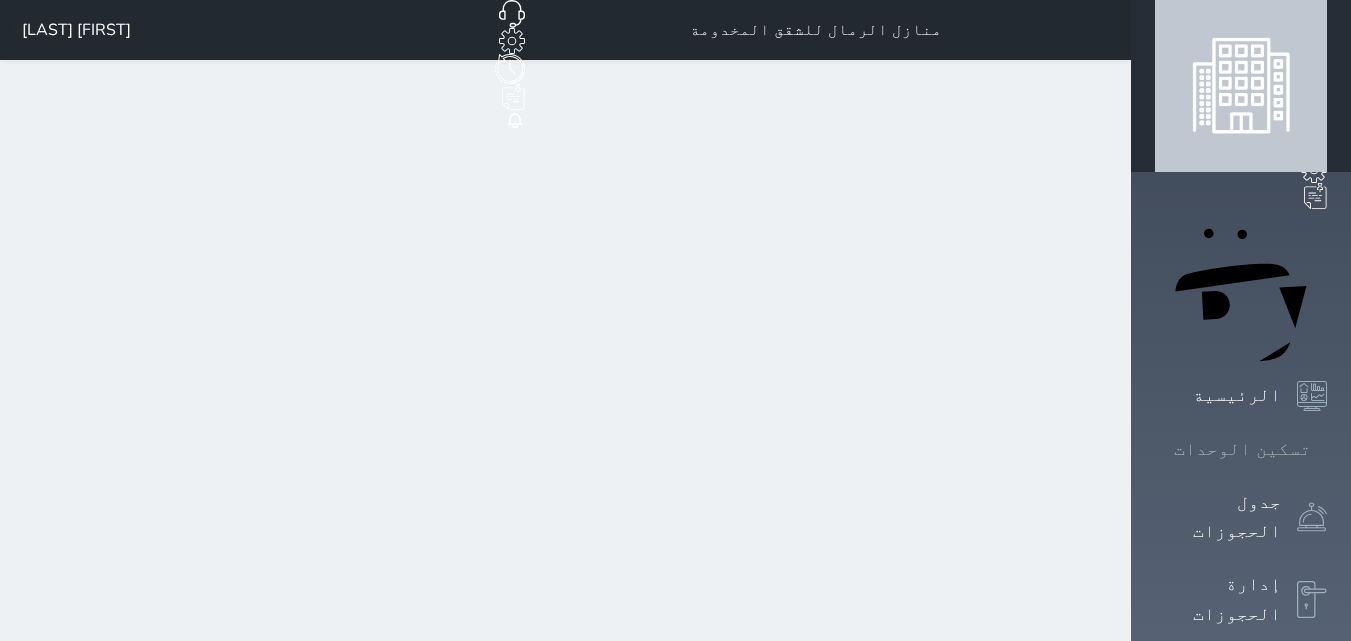 click on "تسكين الوحدات" at bounding box center (1241, 449) 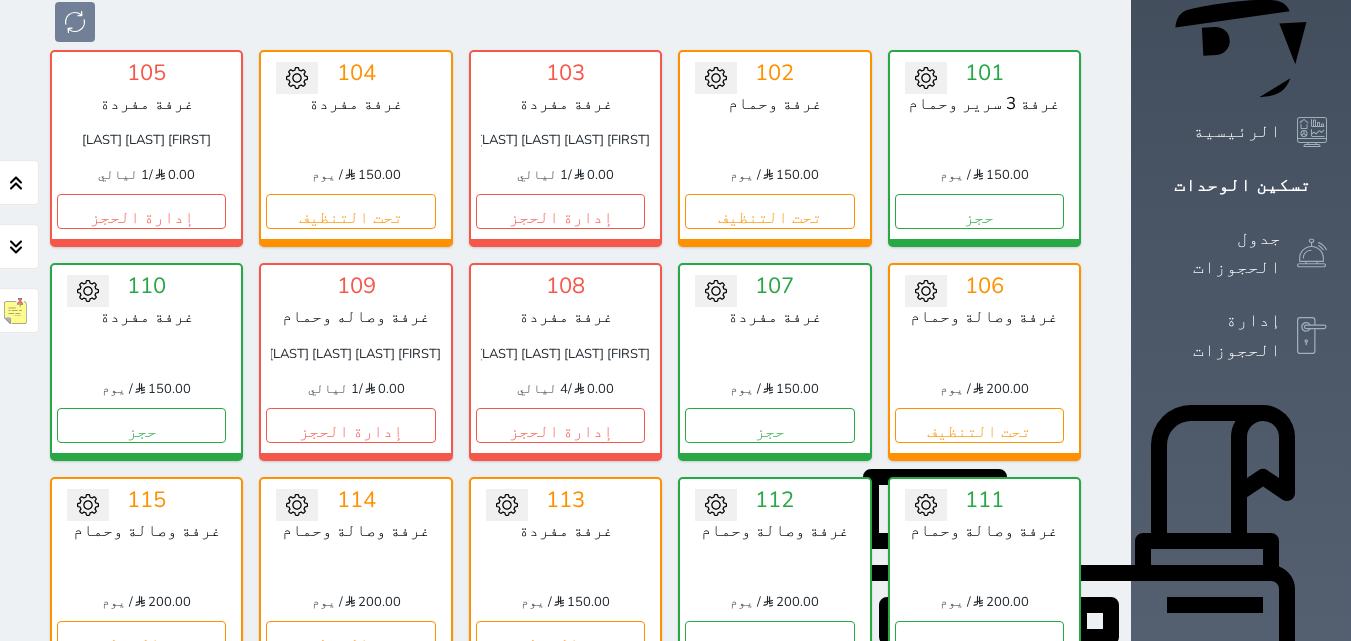 scroll, scrollTop: 300, scrollLeft: 0, axis: vertical 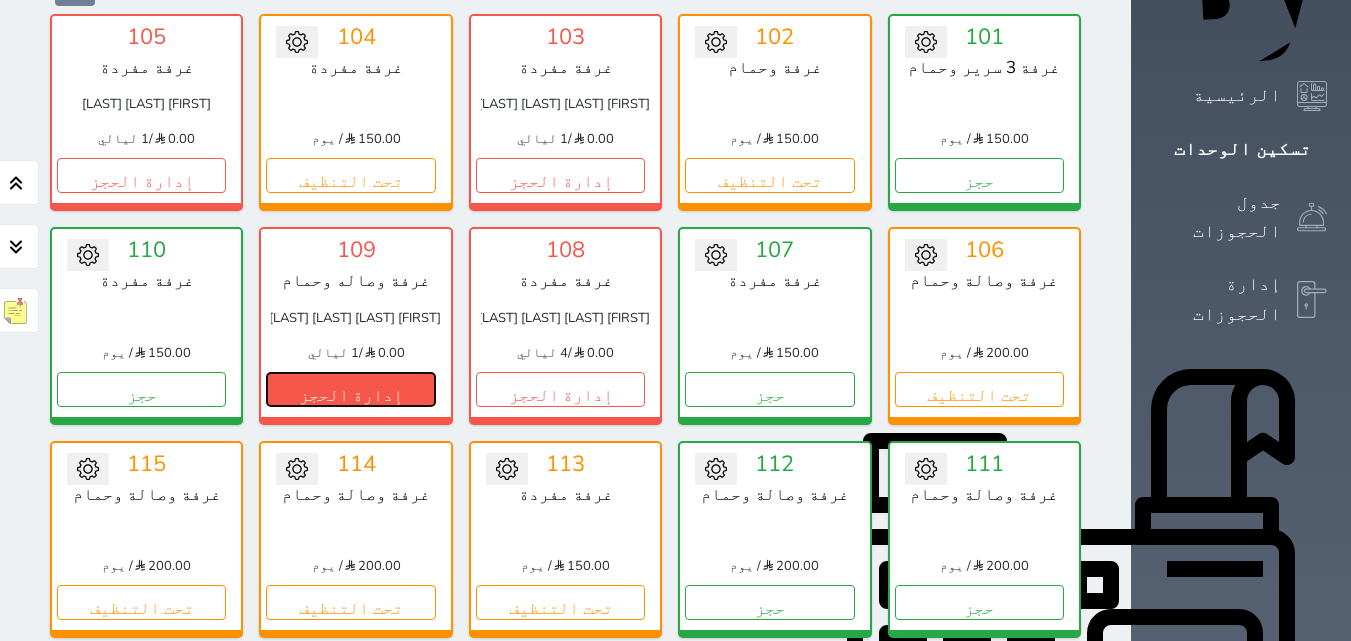 click on "إدارة الحجز" at bounding box center [350, 389] 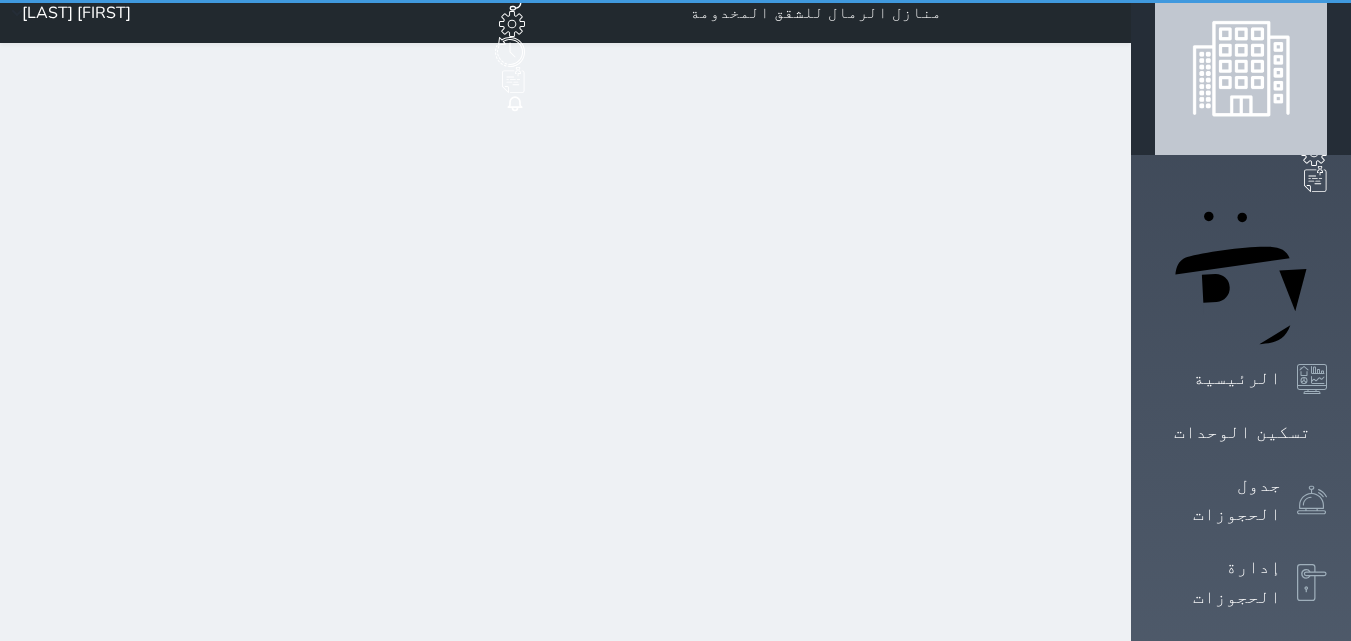 scroll, scrollTop: 0, scrollLeft: 0, axis: both 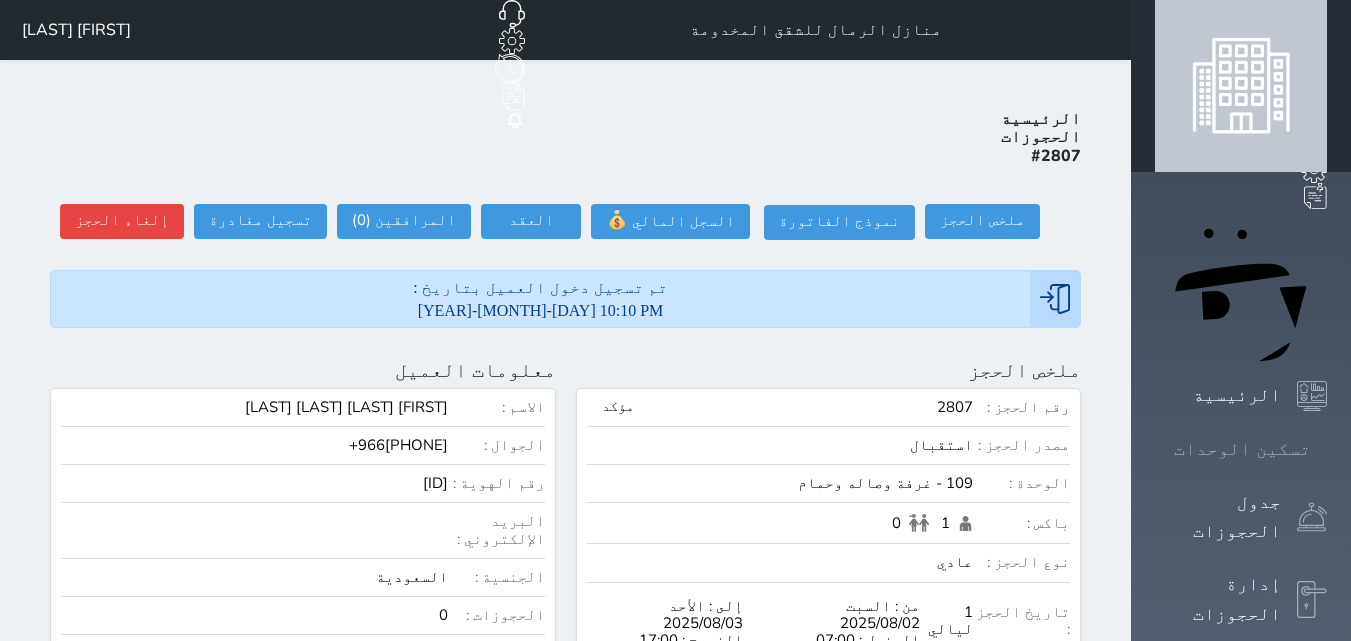 click at bounding box center (1327, 449) 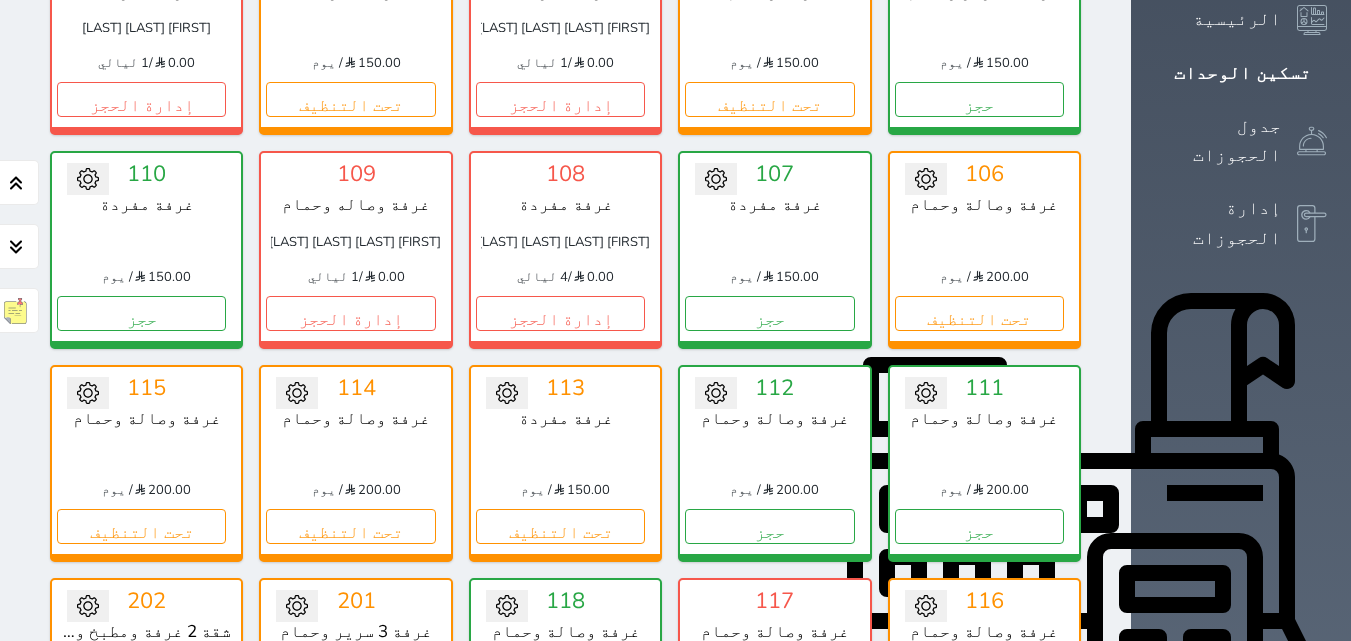 scroll, scrollTop: 378, scrollLeft: 0, axis: vertical 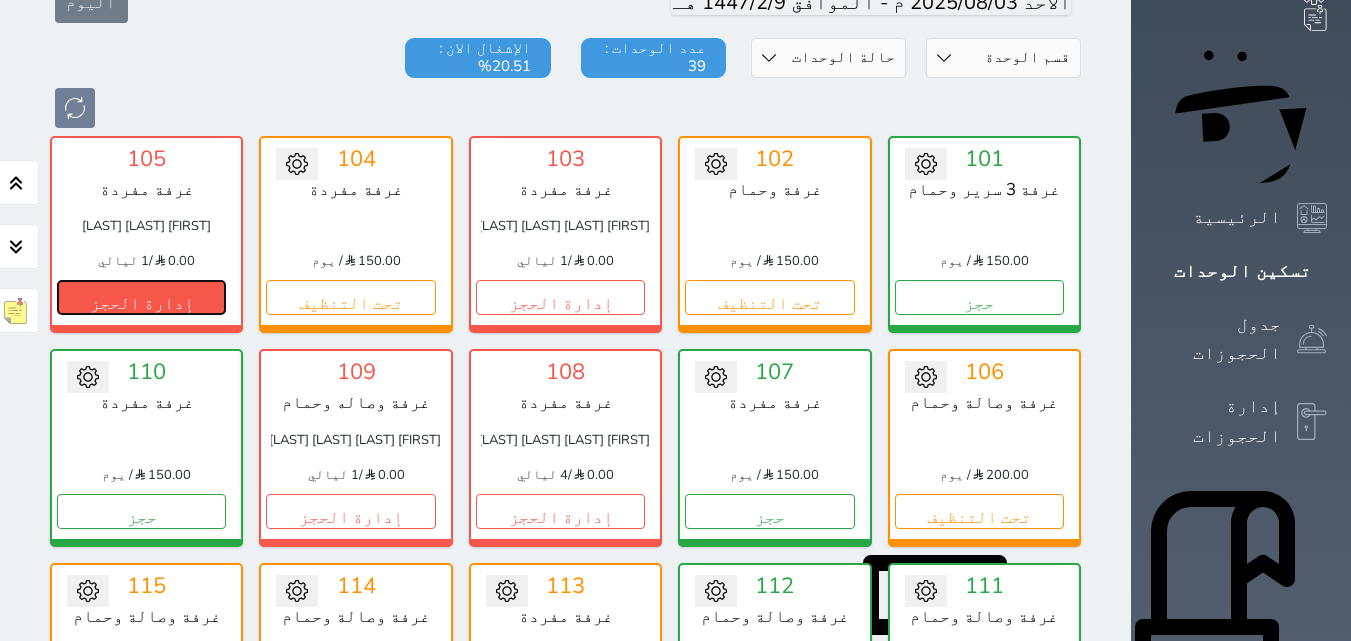 click on "إدارة الحجز" at bounding box center [141, 297] 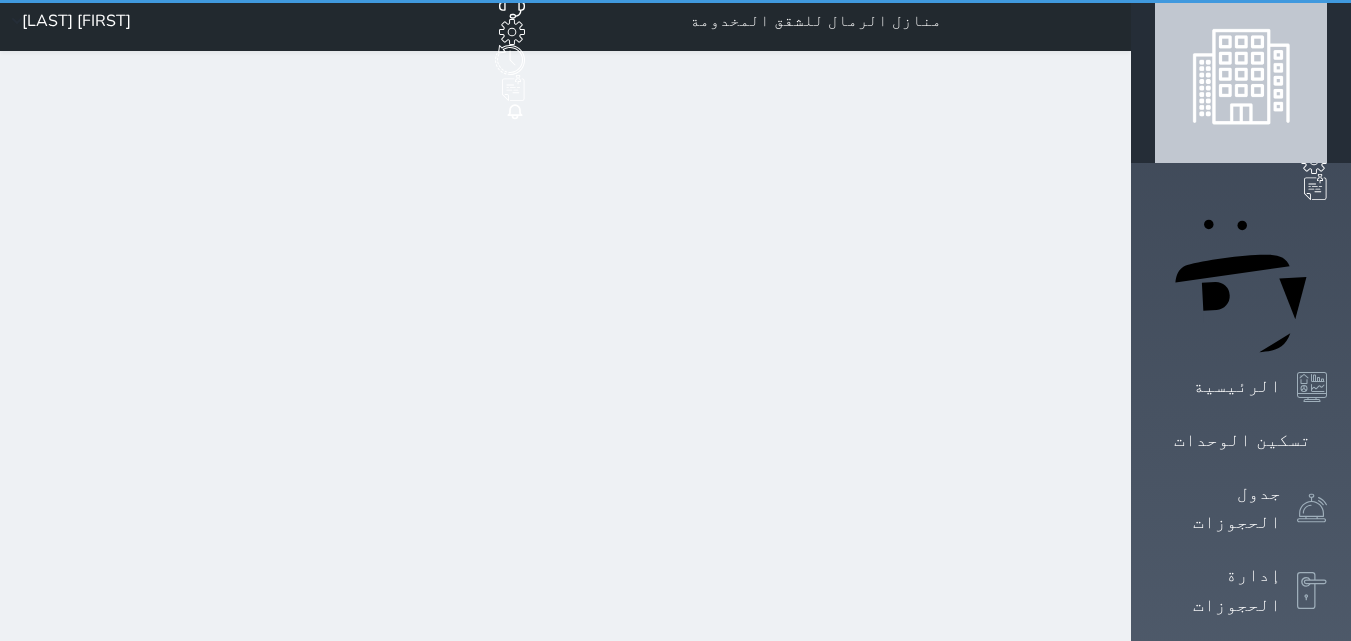 scroll, scrollTop: 0, scrollLeft: 0, axis: both 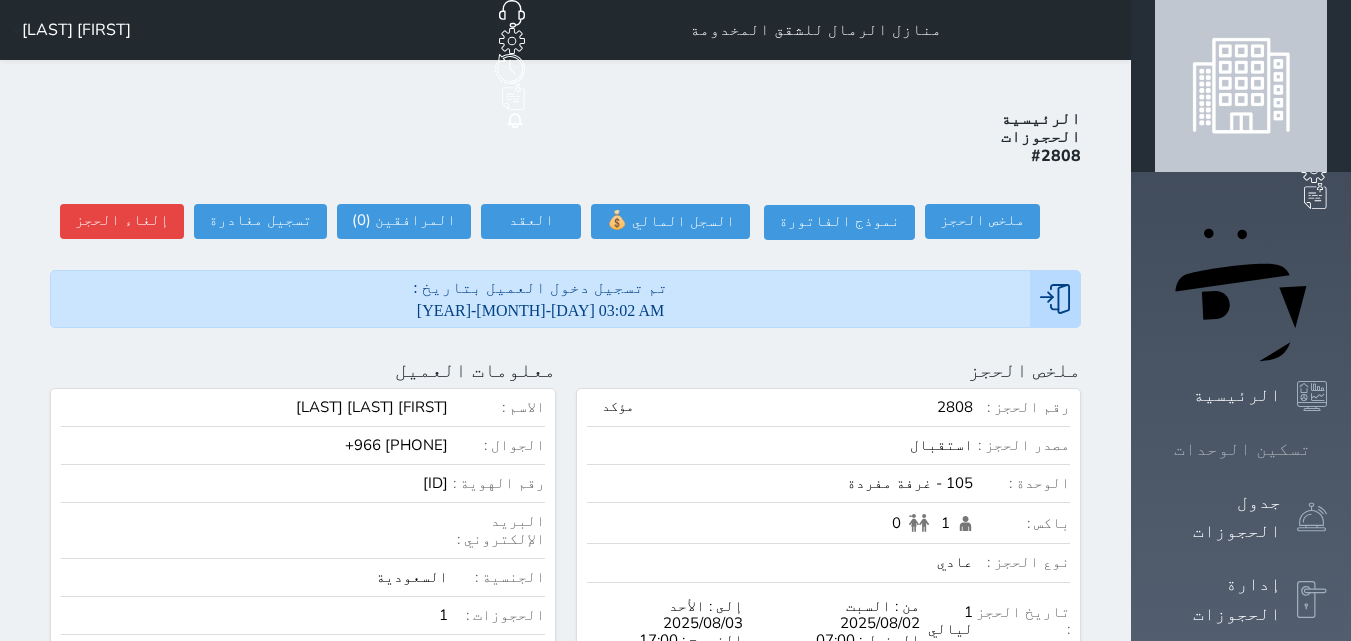 click 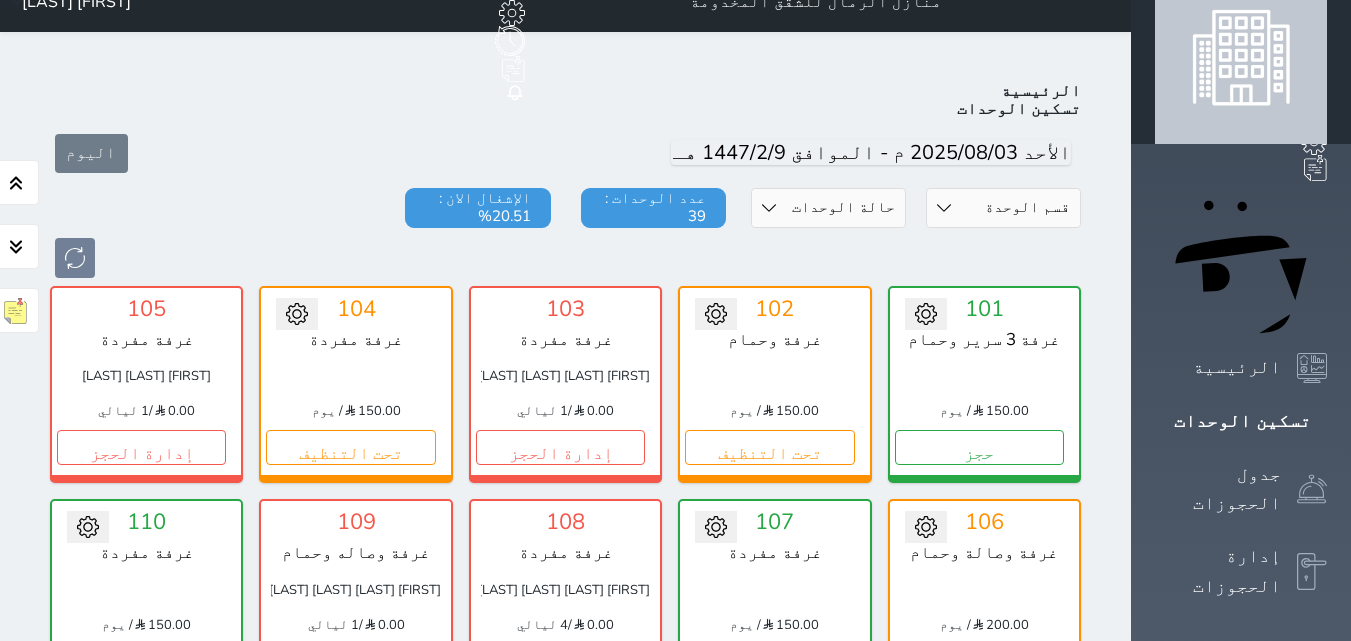 scroll, scrollTop: 0, scrollLeft: 0, axis: both 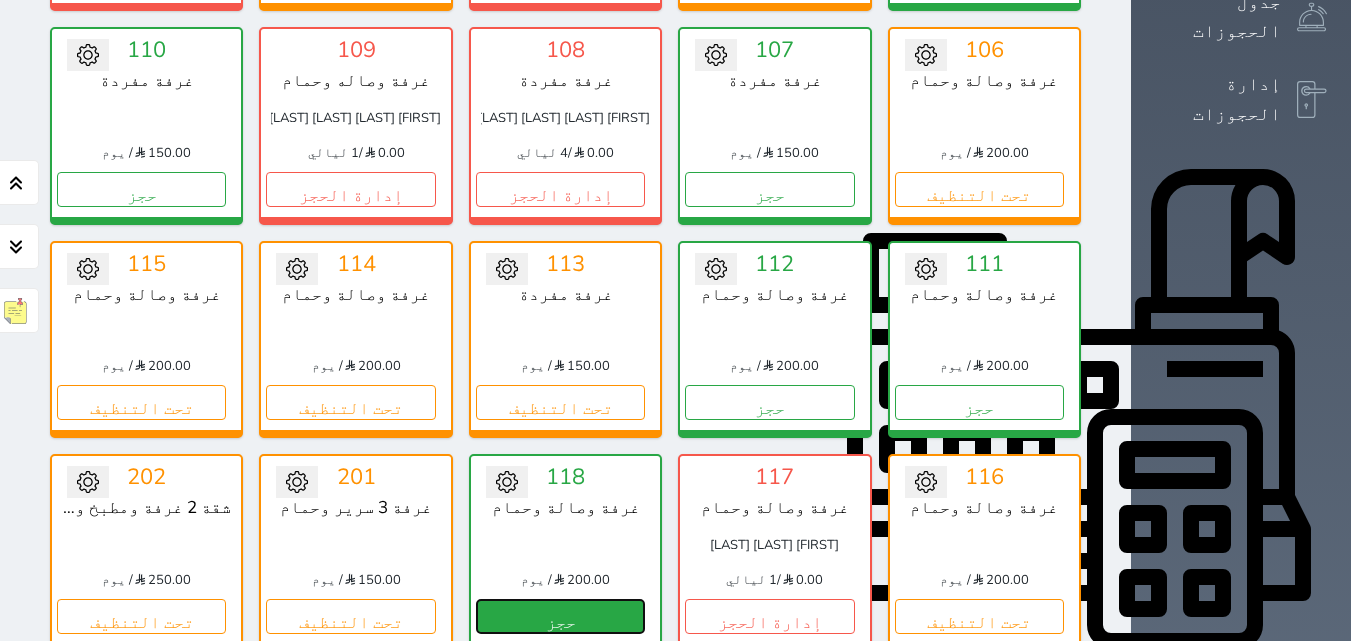 click on "حجز" at bounding box center (560, 616) 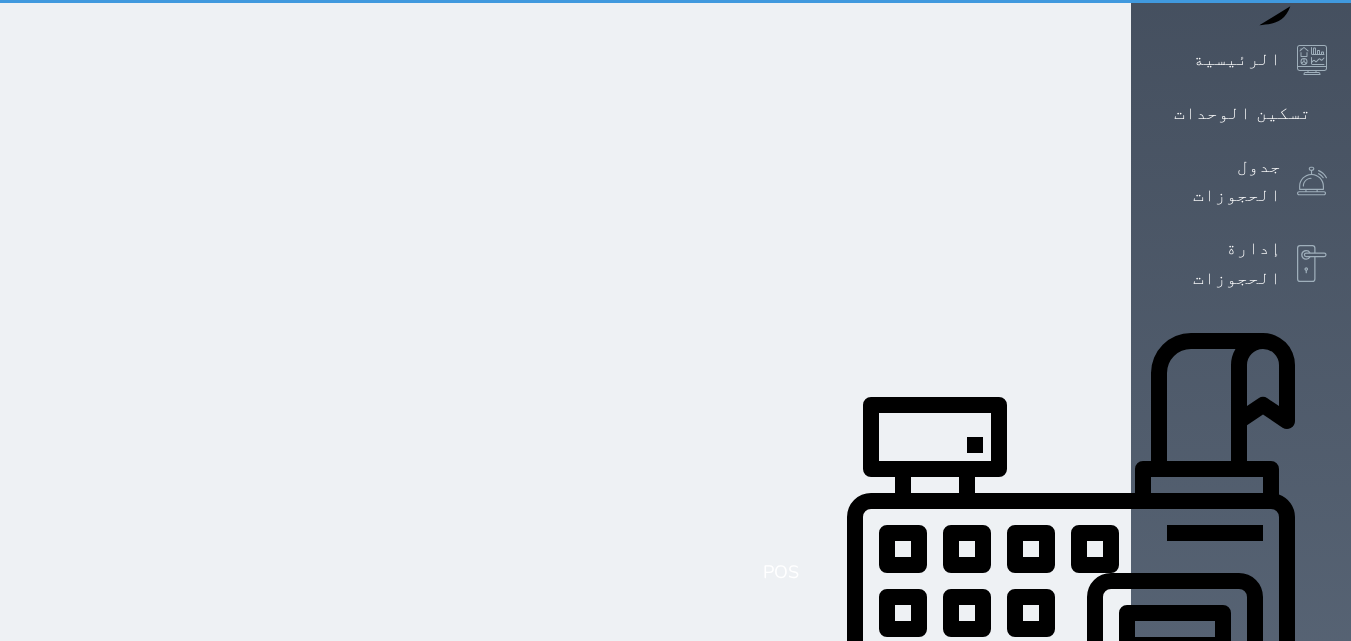 scroll, scrollTop: 7, scrollLeft: 0, axis: vertical 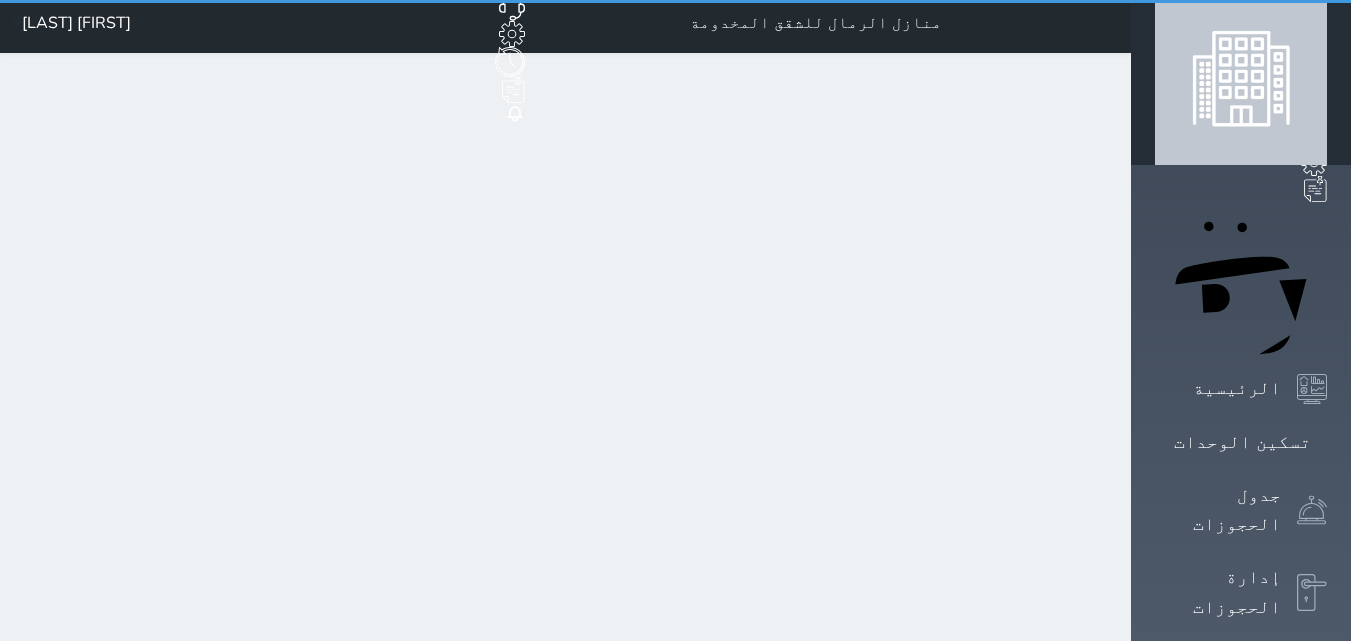 select on "1" 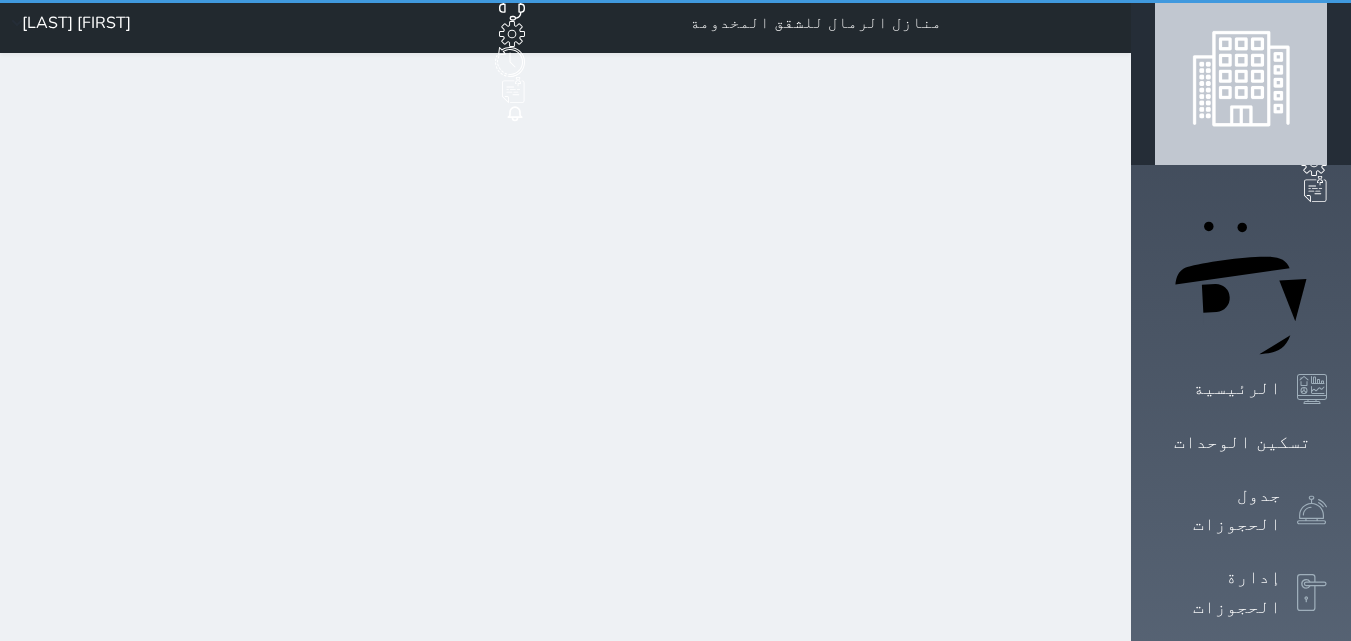 scroll, scrollTop: 0, scrollLeft: 0, axis: both 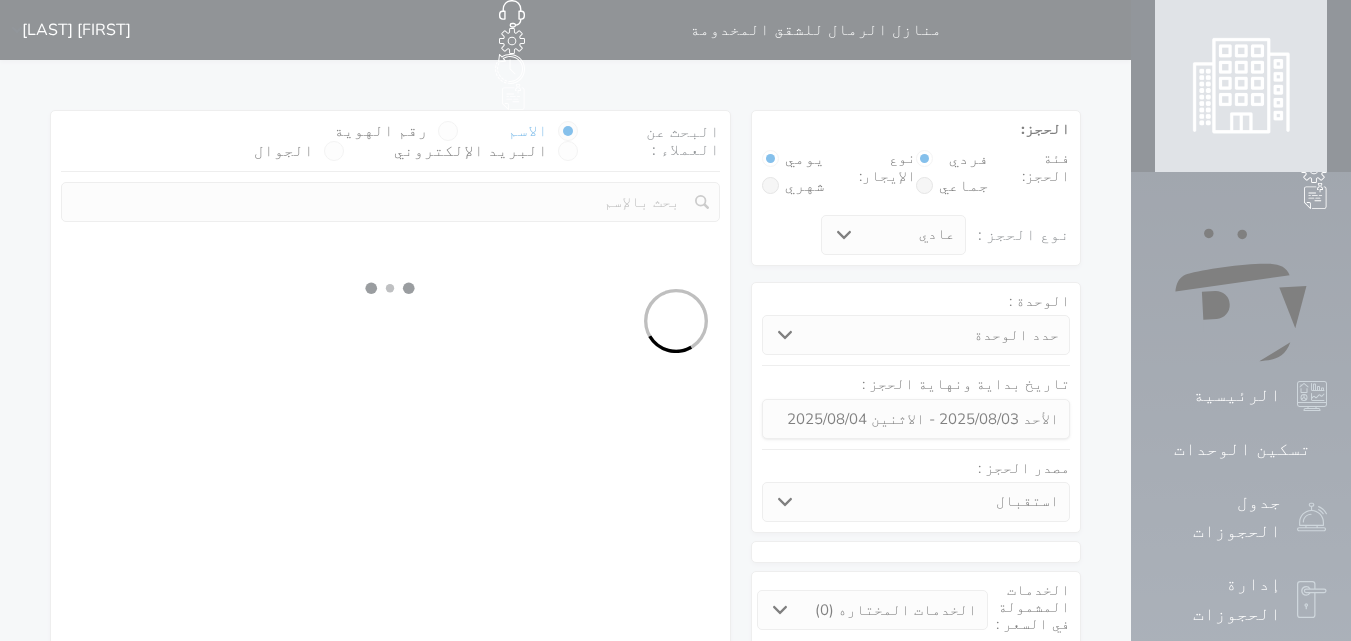select 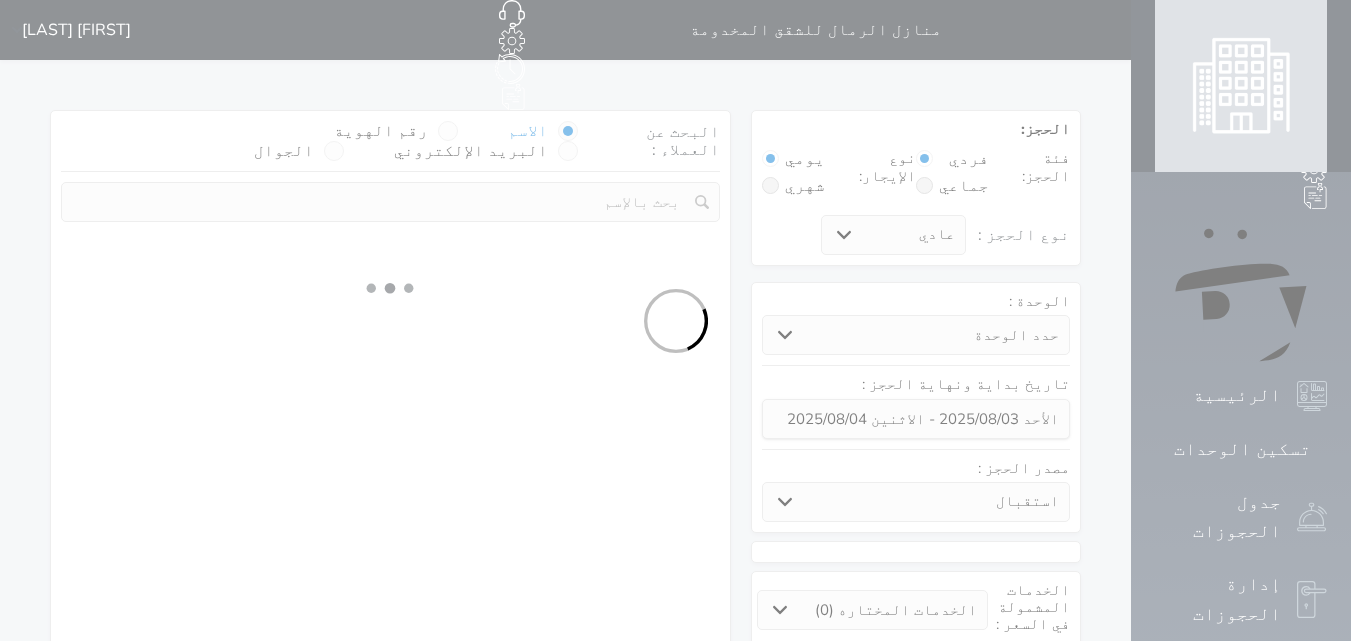select on "1" 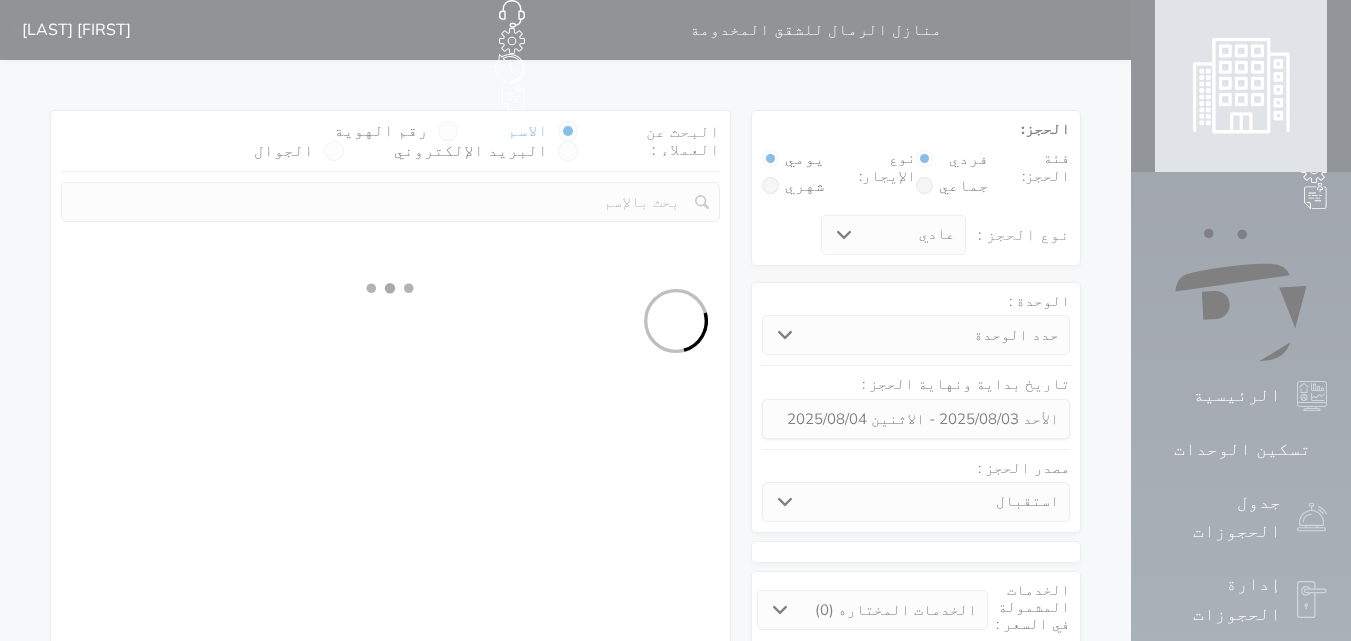 select on "113" 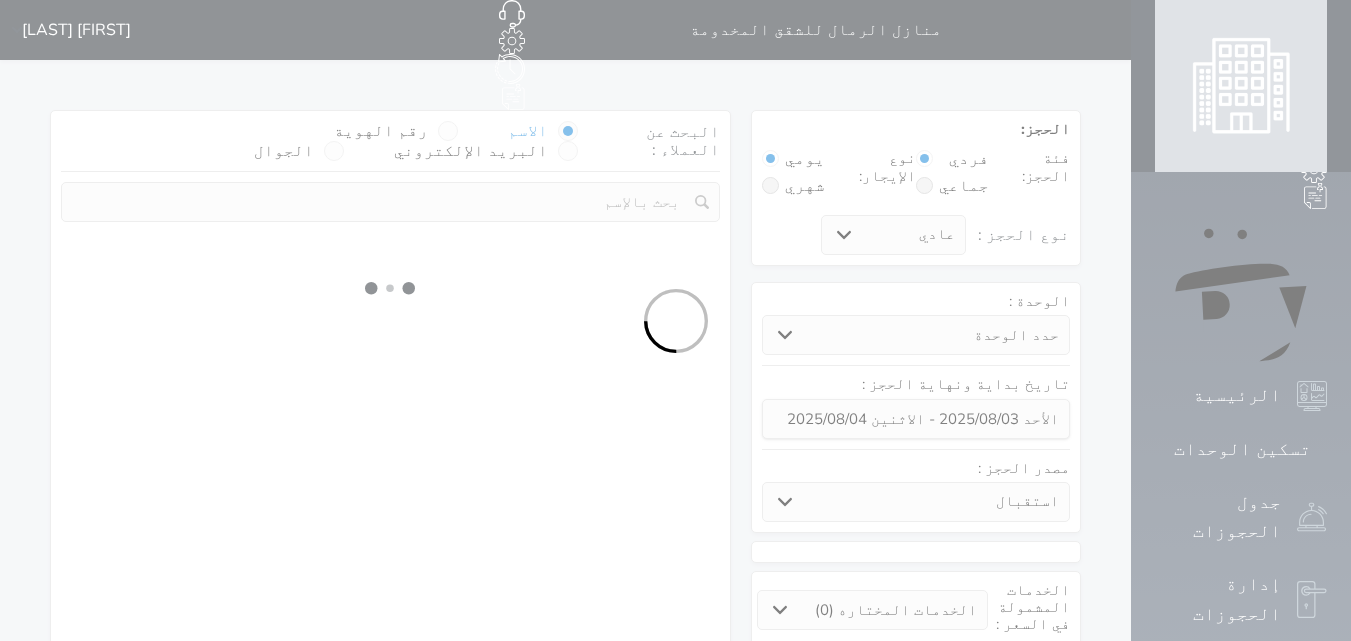 select on "1" 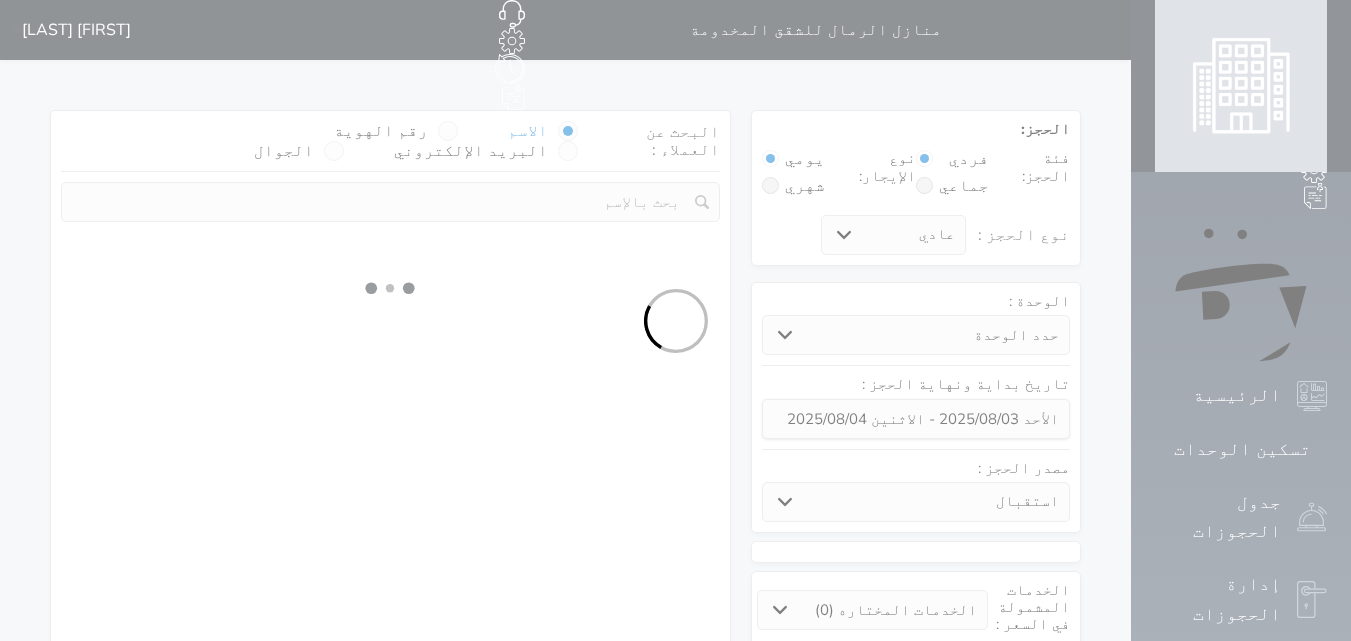 select 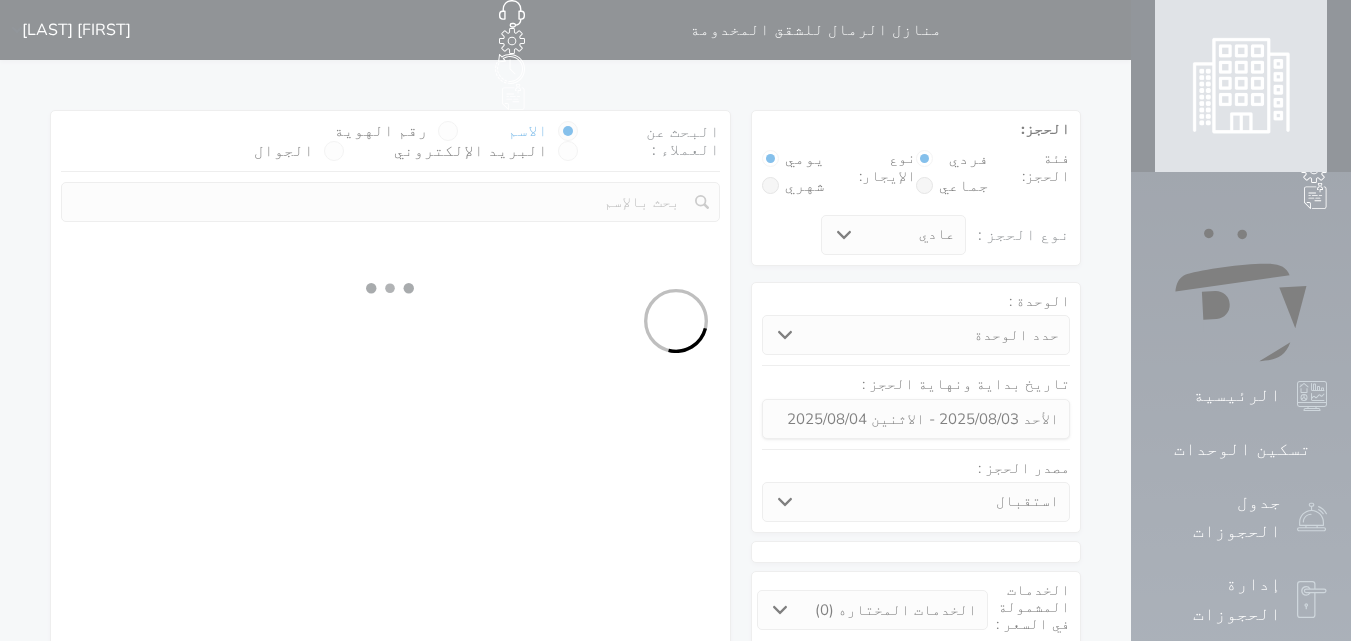 select on "7" 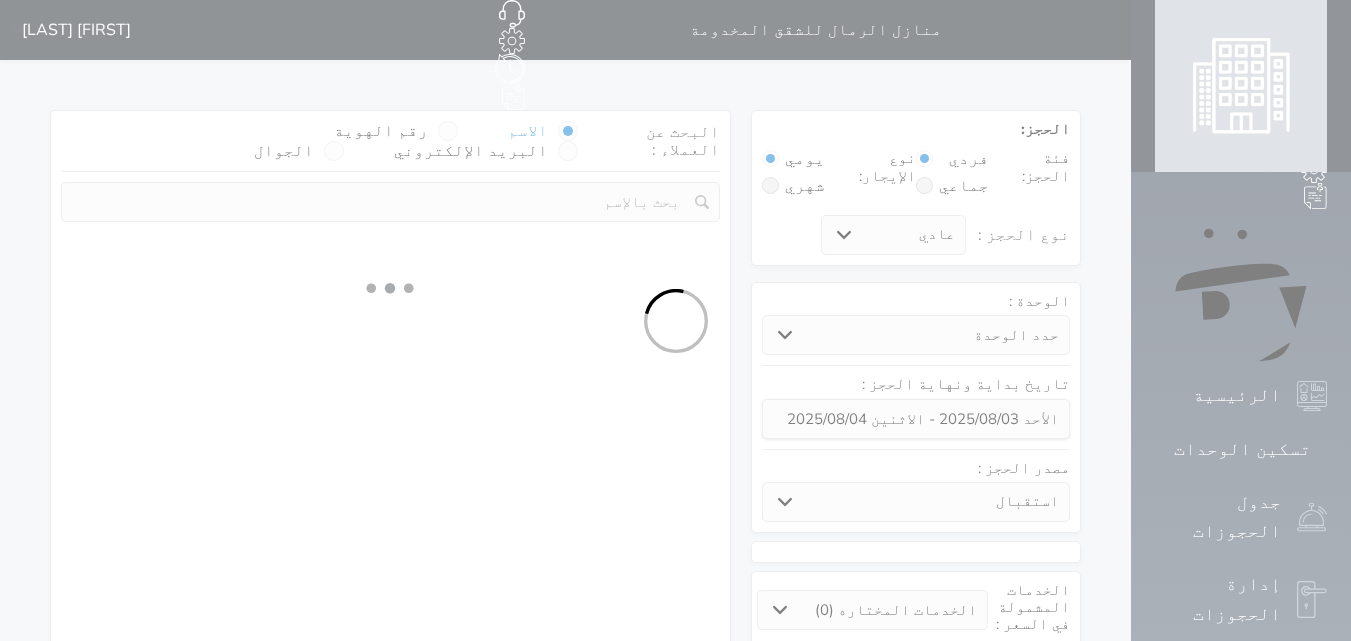 select 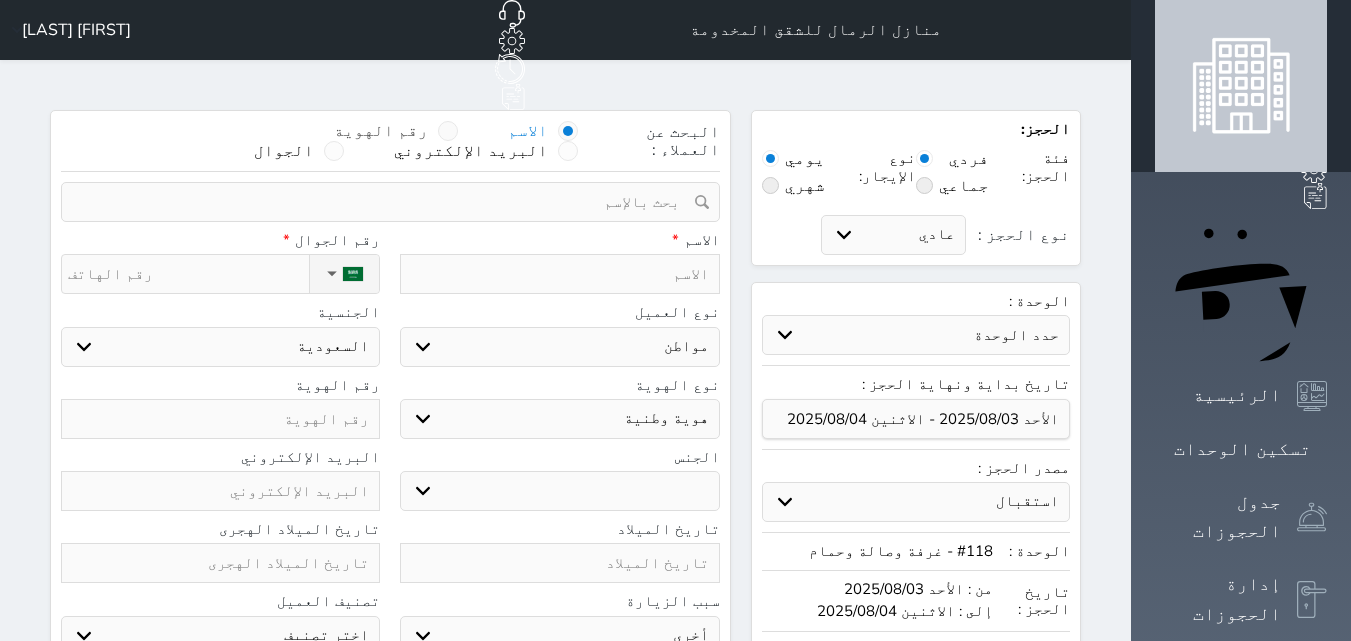 select 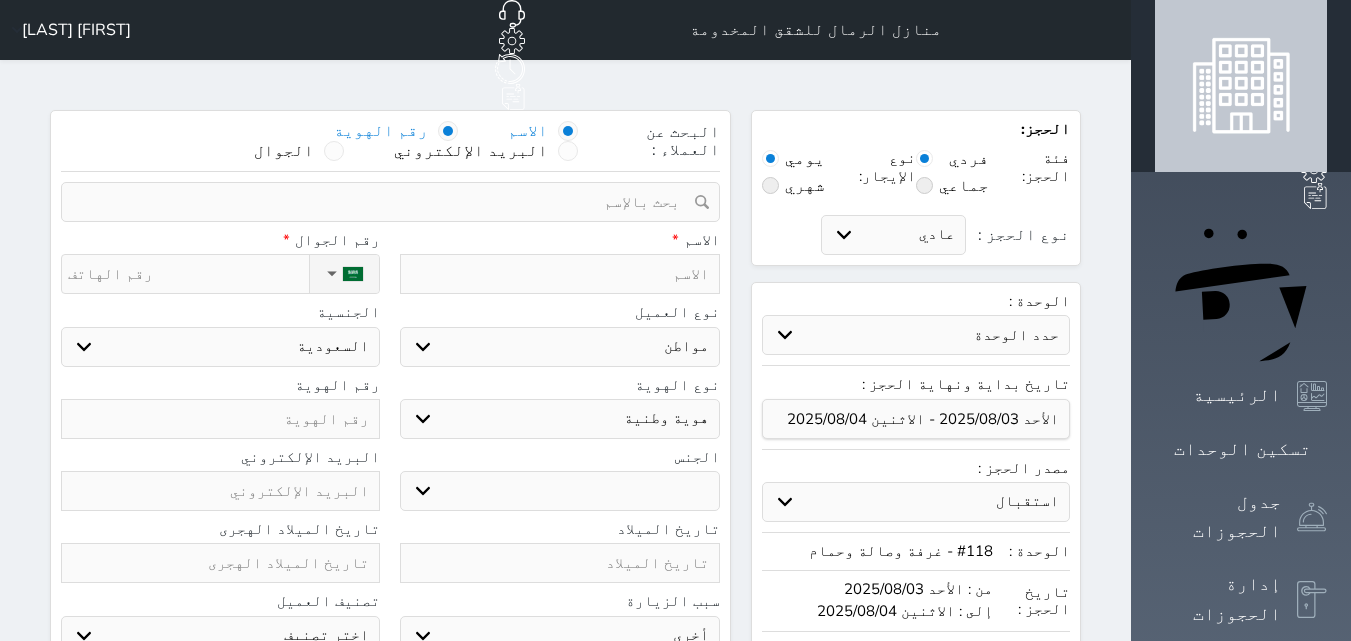 select 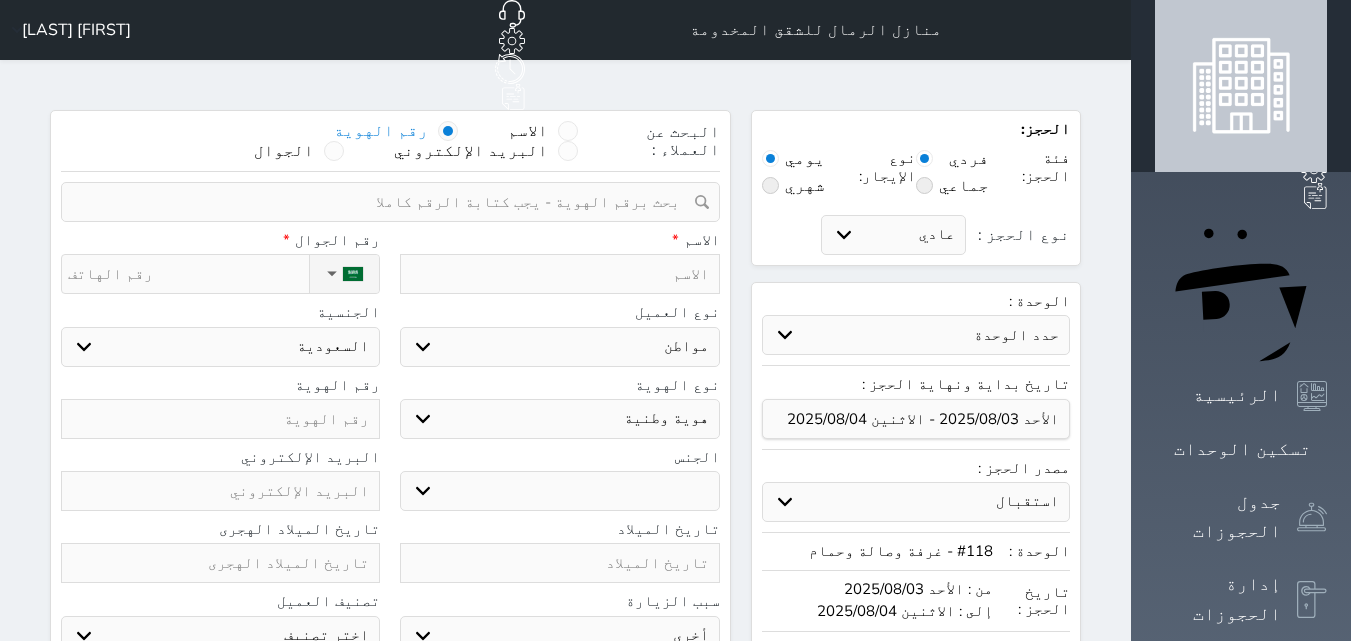 select 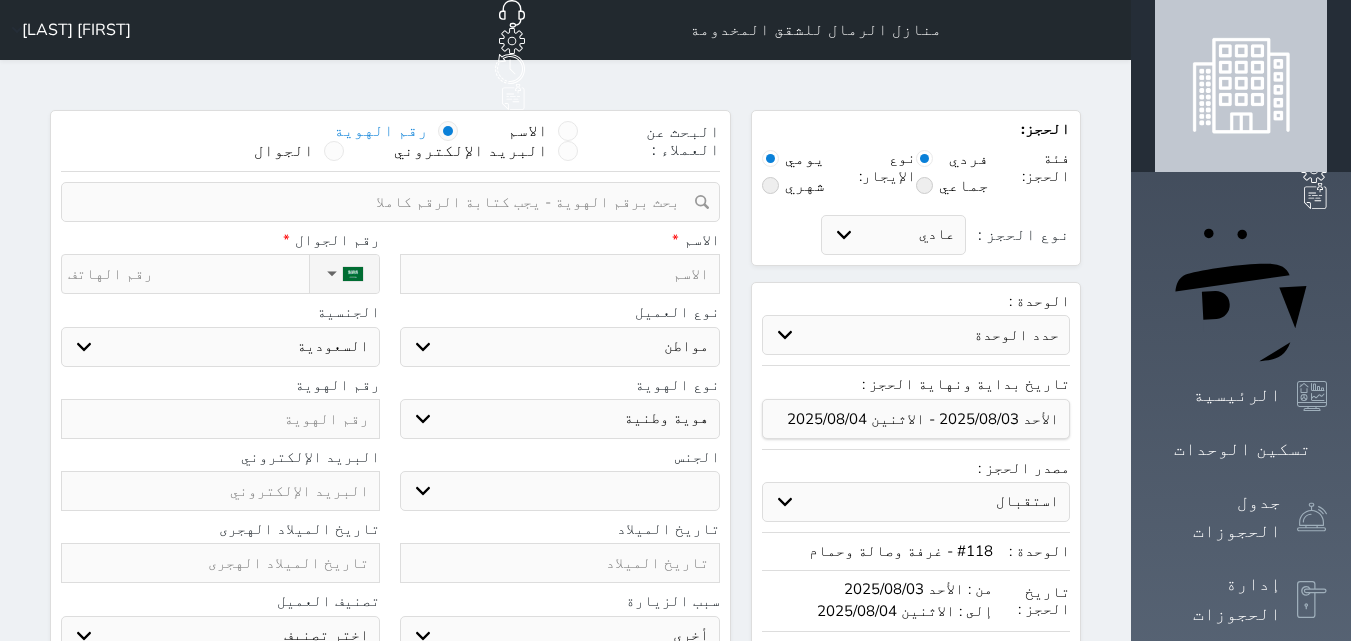 select 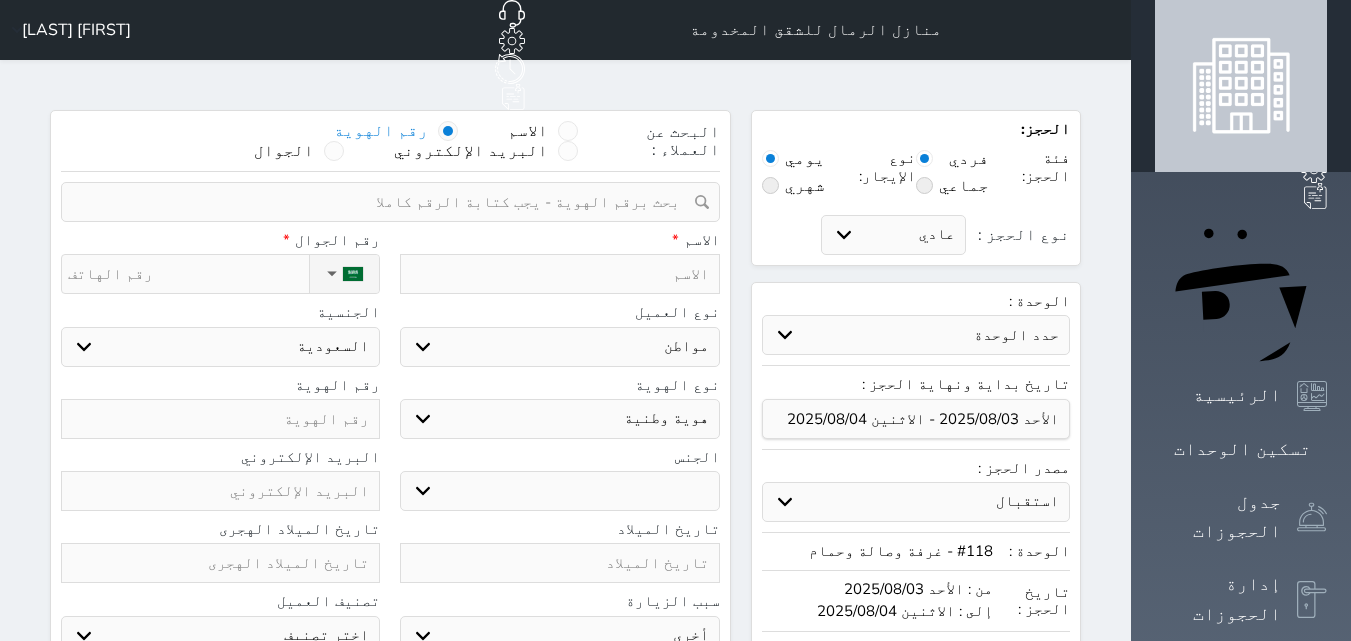 select 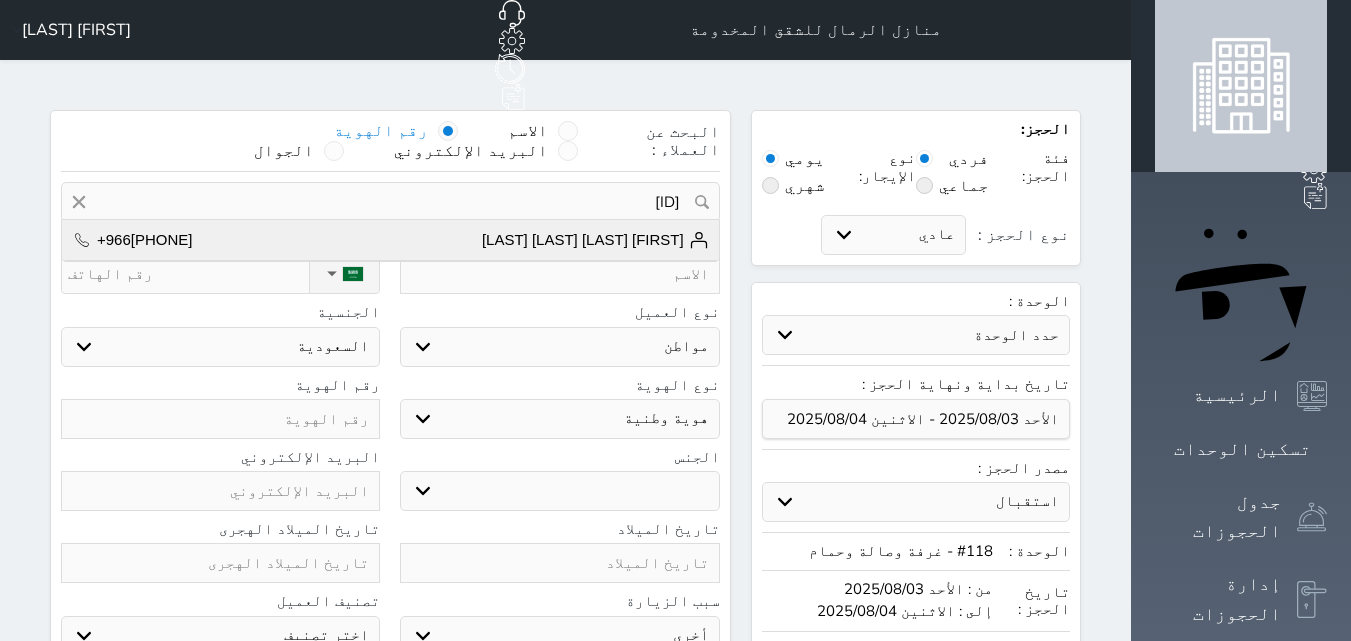 click on "[FIRST] [LAST] [LAST] [LAST]   +[PHONE]" at bounding box center (390, 240) 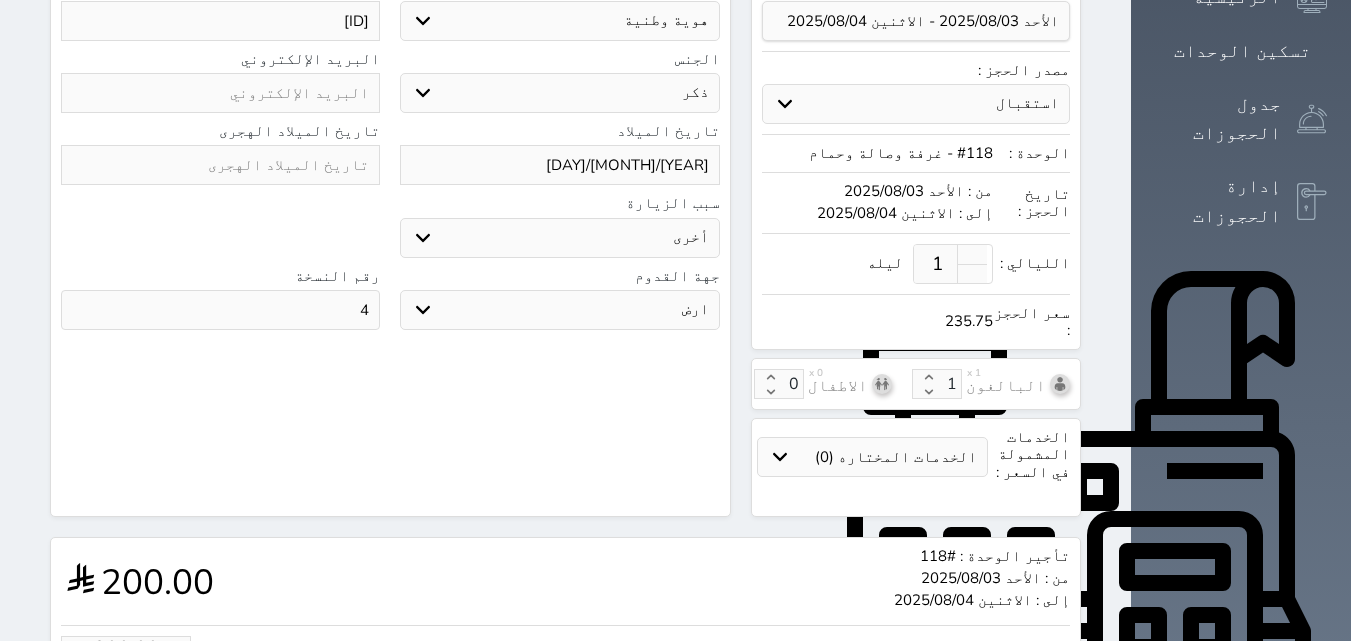 scroll, scrollTop: 400, scrollLeft: 0, axis: vertical 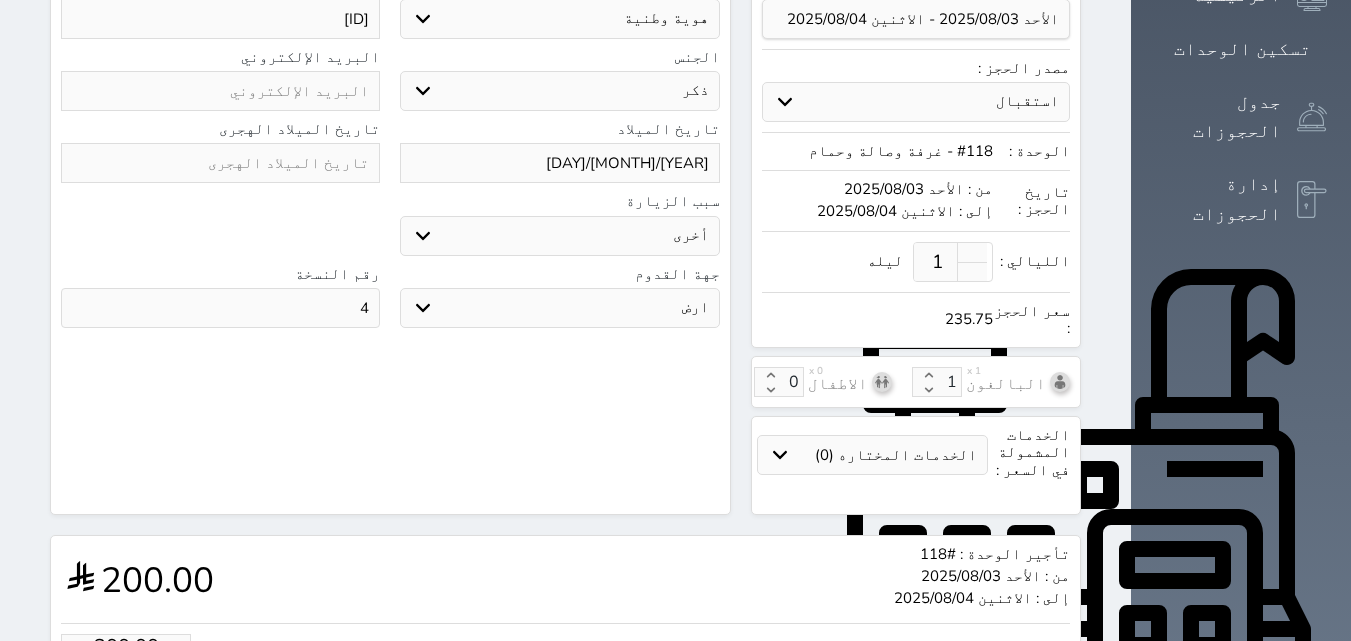 click on "[YEAR]/[MONTH]/[DAY]" at bounding box center (559, 163) 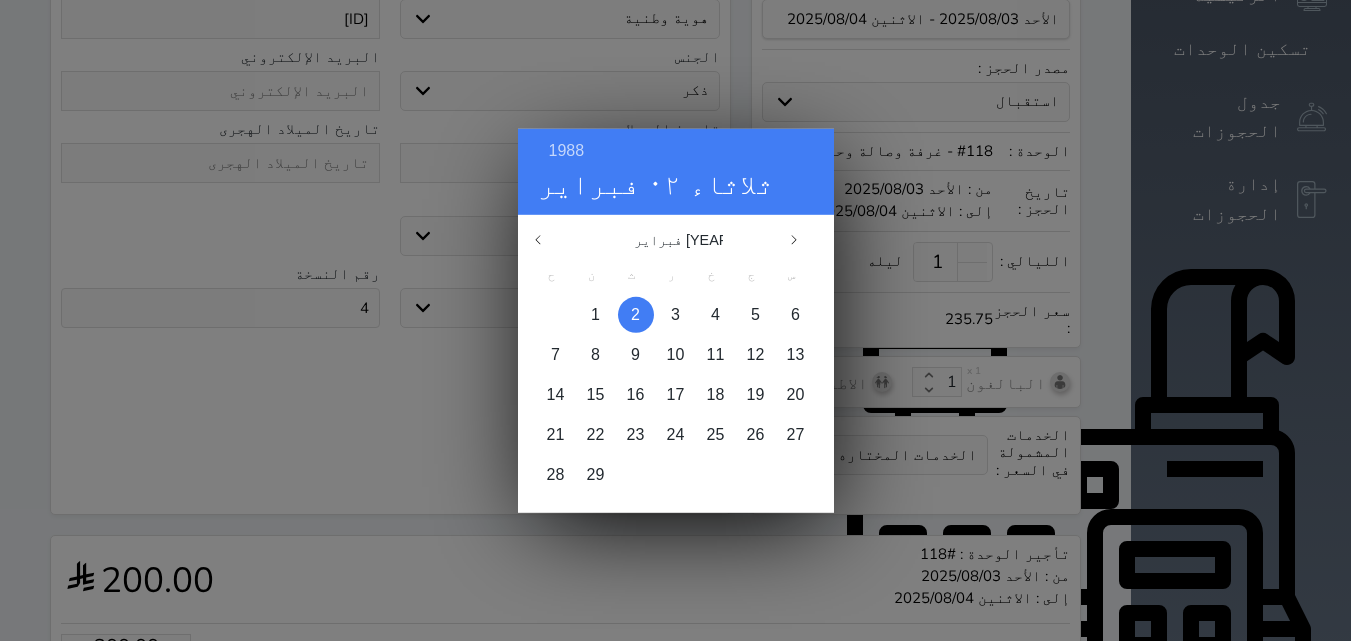 click at bounding box center (636, 314) 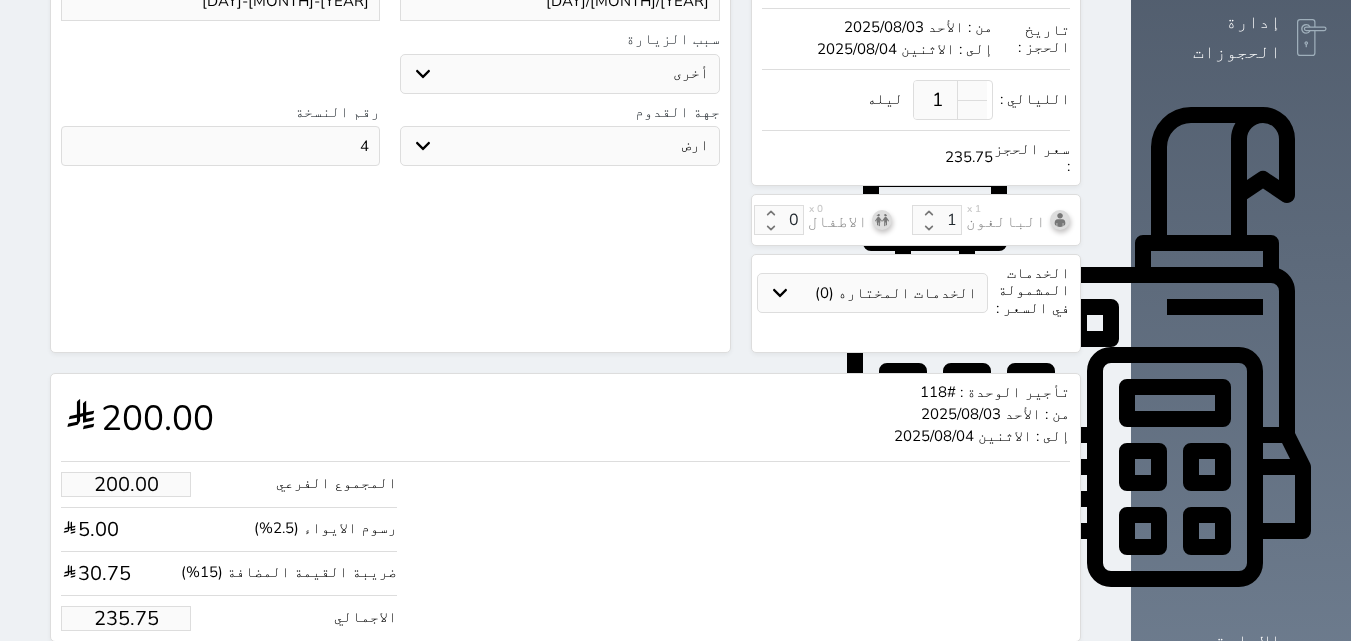 scroll, scrollTop: 586, scrollLeft: 0, axis: vertical 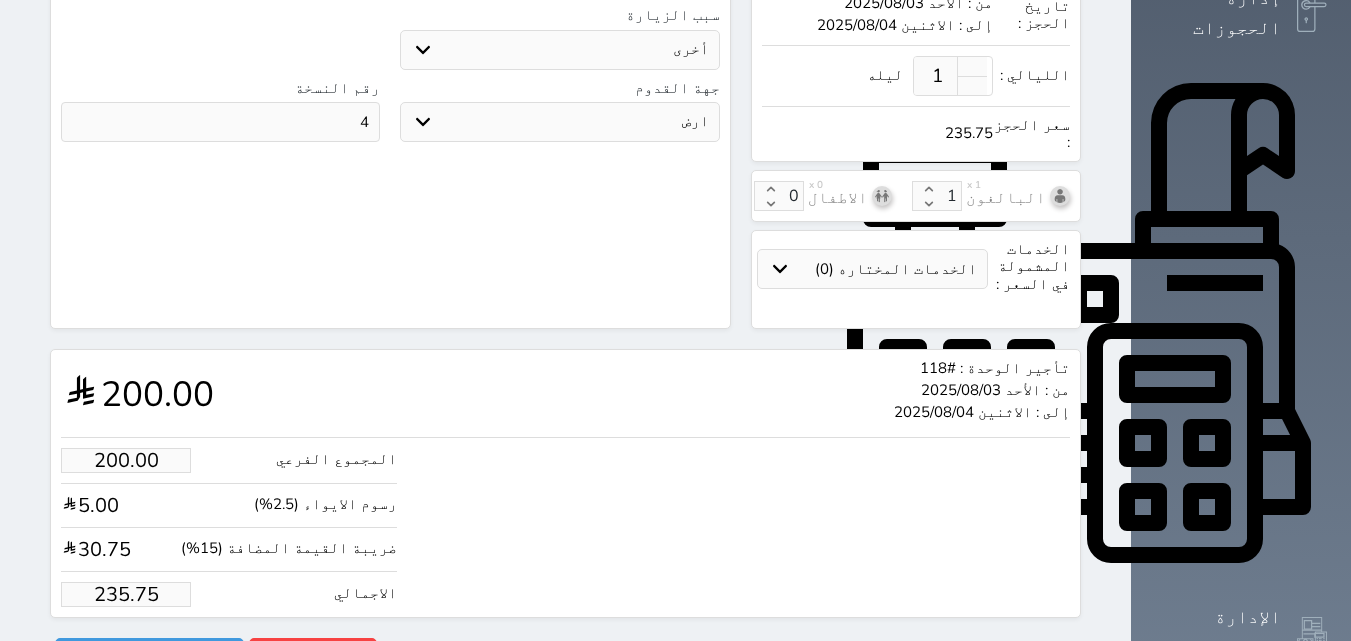 click on "235.75" at bounding box center (126, 594) 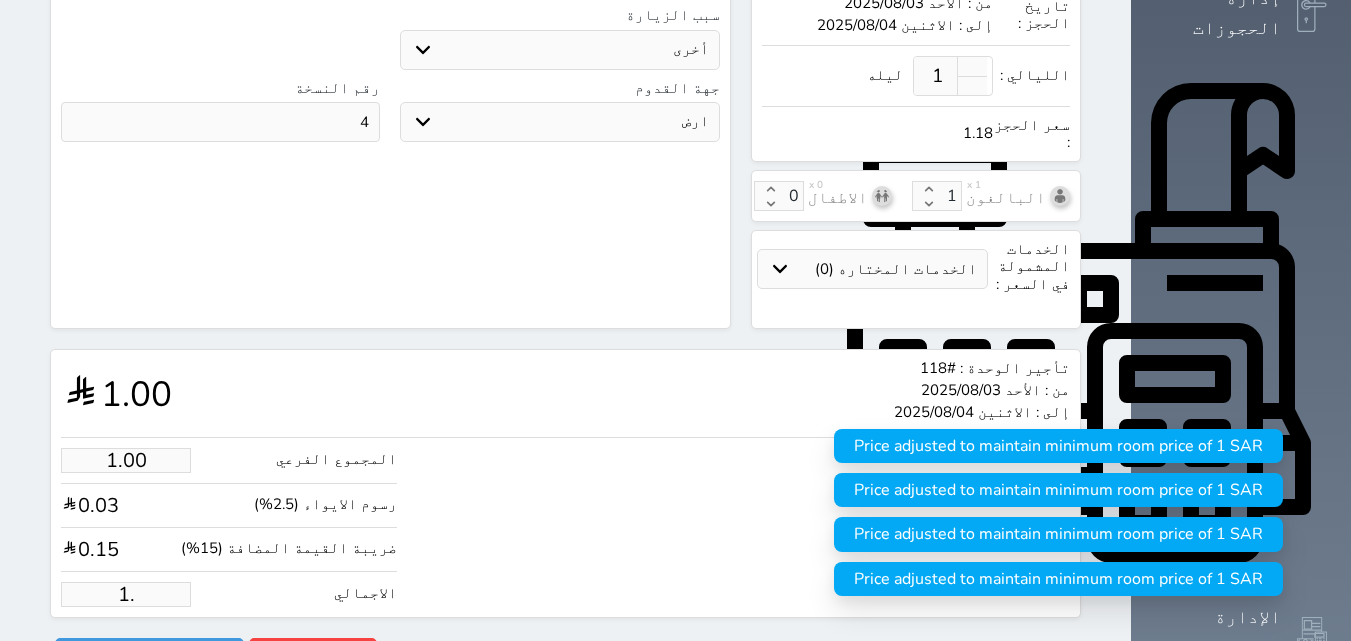 type on "1" 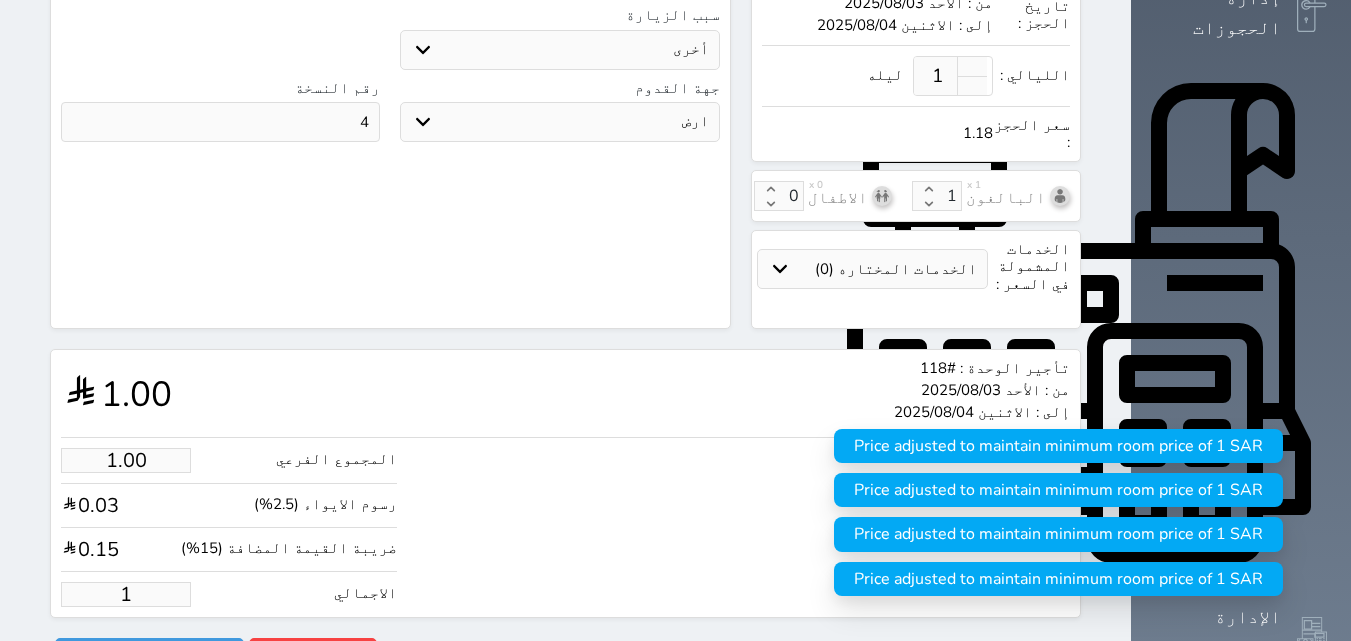 type 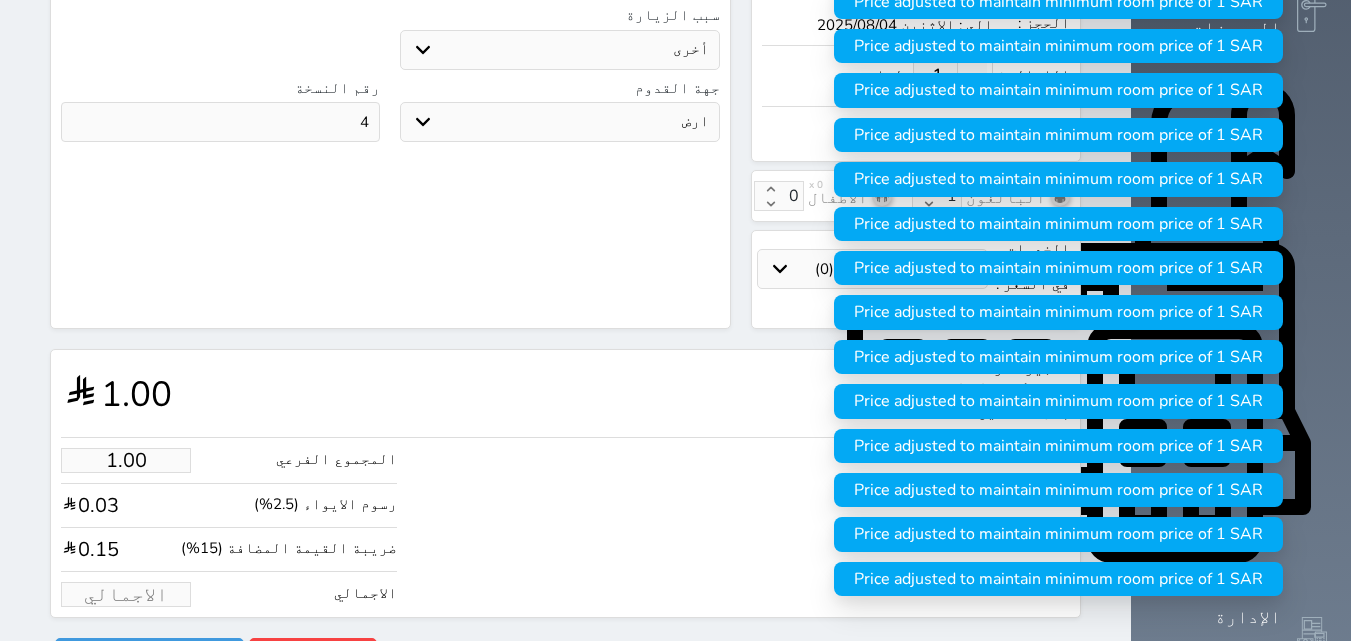 type on "1.70" 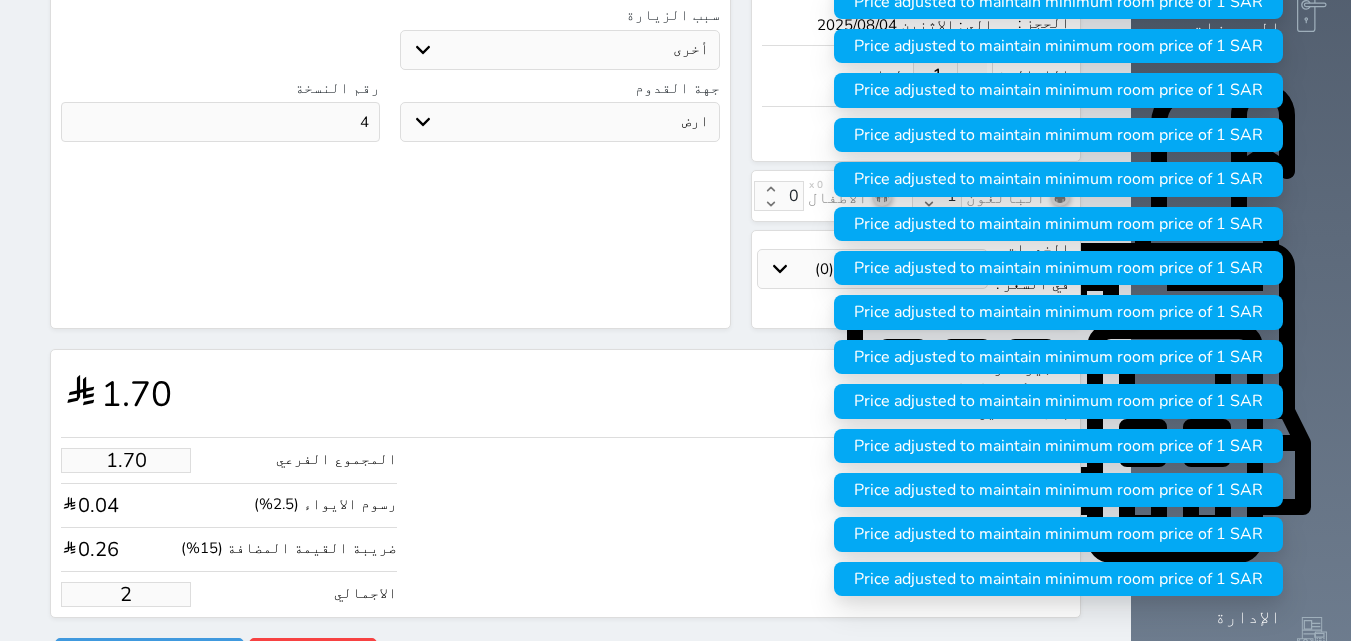 type on "16.97" 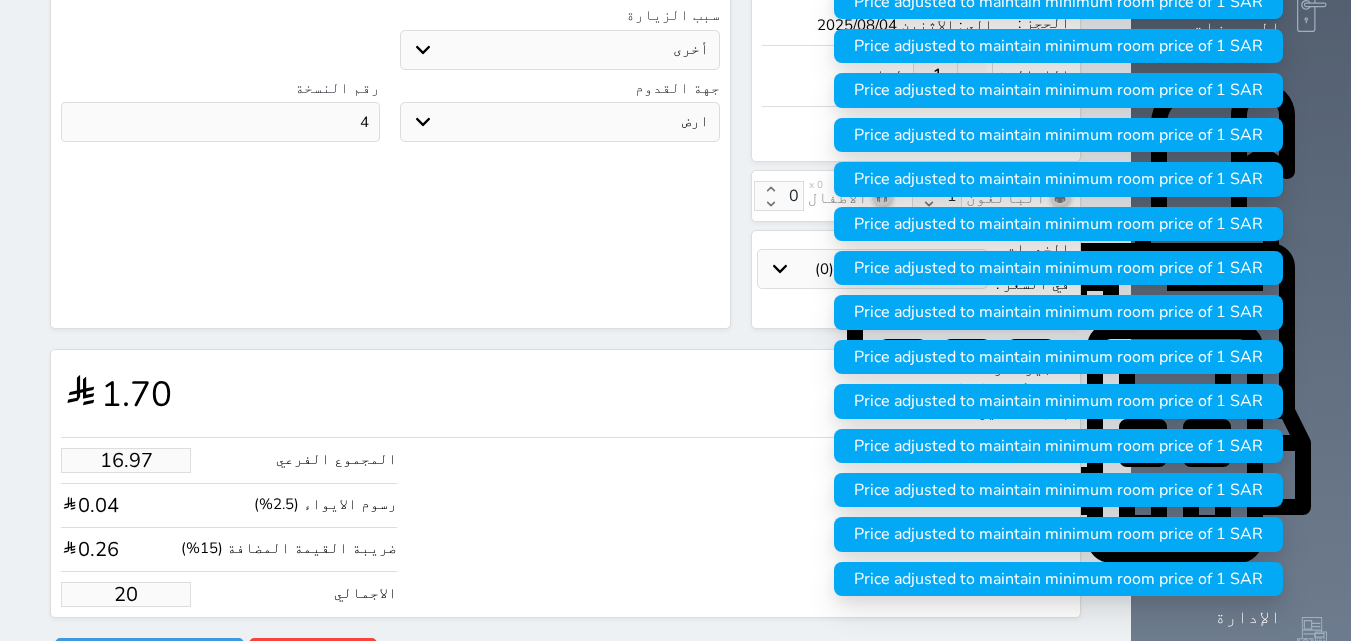 type on "169.67" 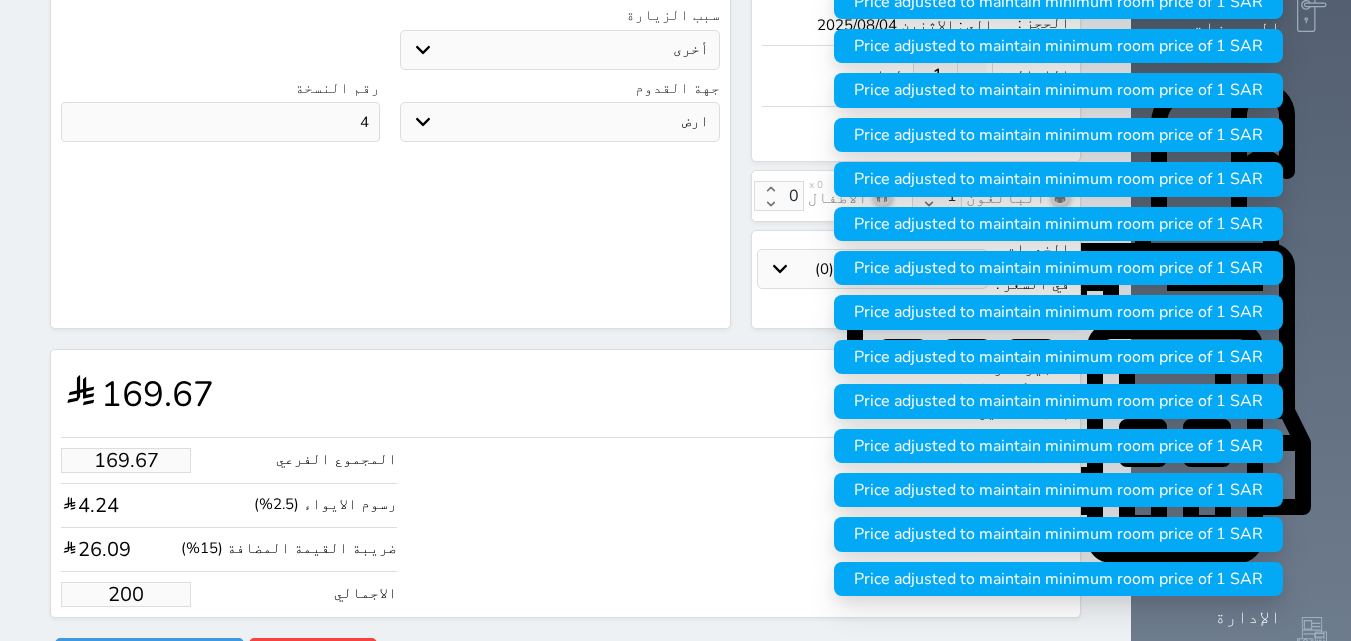 type on "200.00" 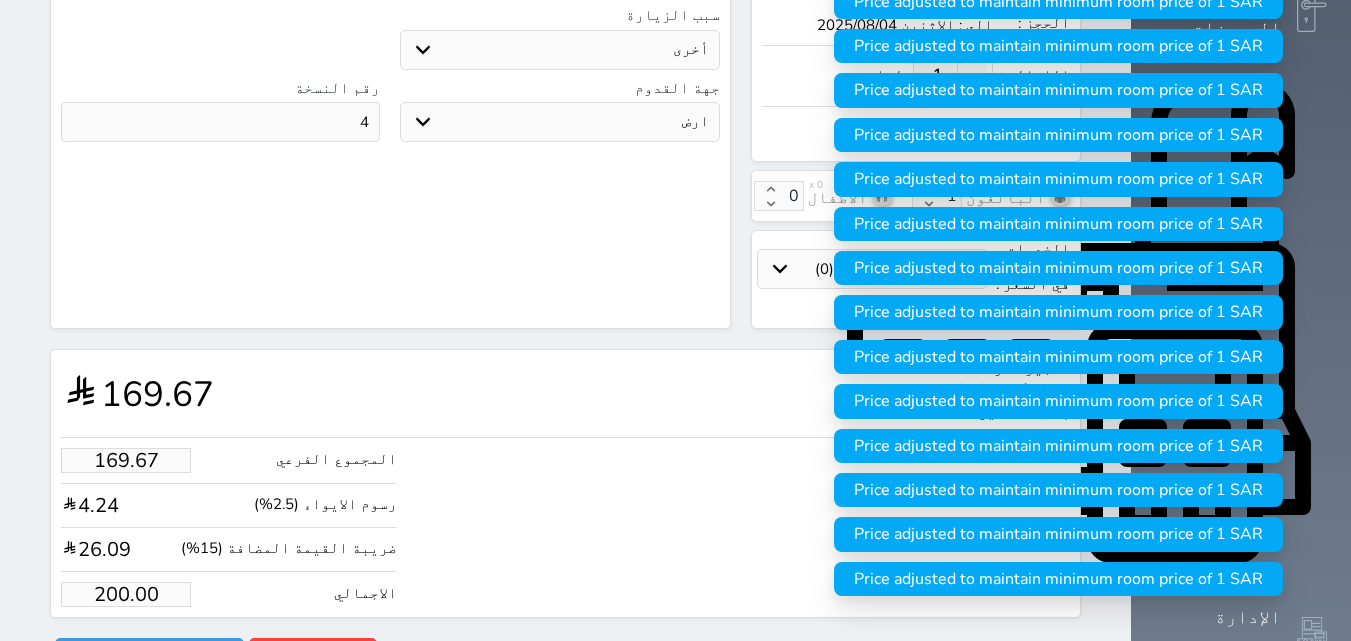 click on "تأجير الوحدة : #118   من : الأحد [YEAR]/[MONTH]/[DAY]   إلى : الاثنين [YEAR]/[MONTH]/[DAY]    169.67       المجموع الفرعي   169.67   رسوم الايواء (2.5%)    4.24    ضريبة القيمة المضافة (15%)    26.09      الاجمالي   200.00" at bounding box center (565, 483) 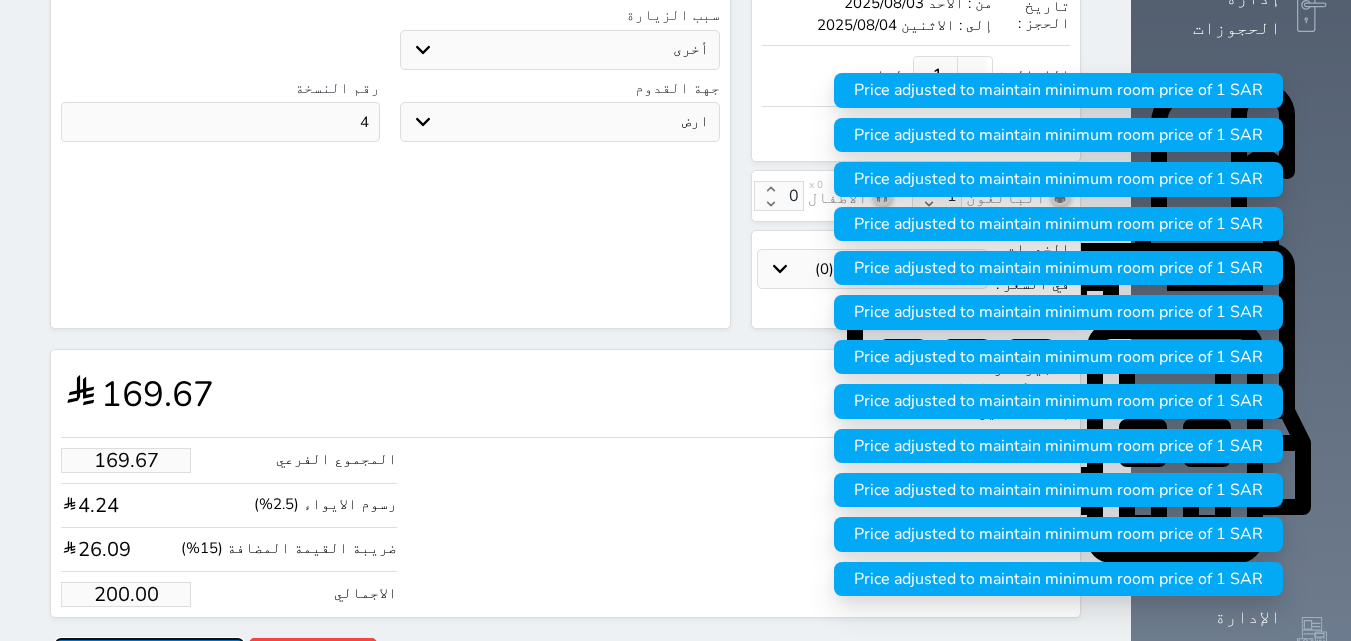 click on "حجز" at bounding box center [149, 655] 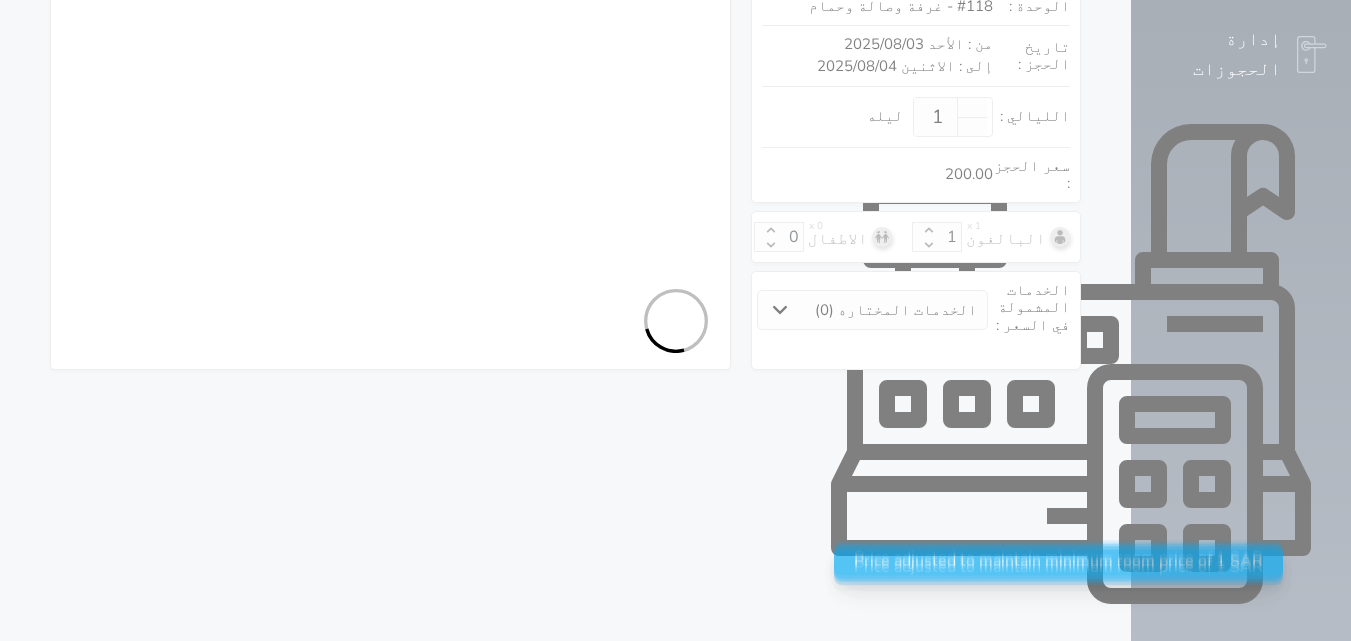 select on "1" 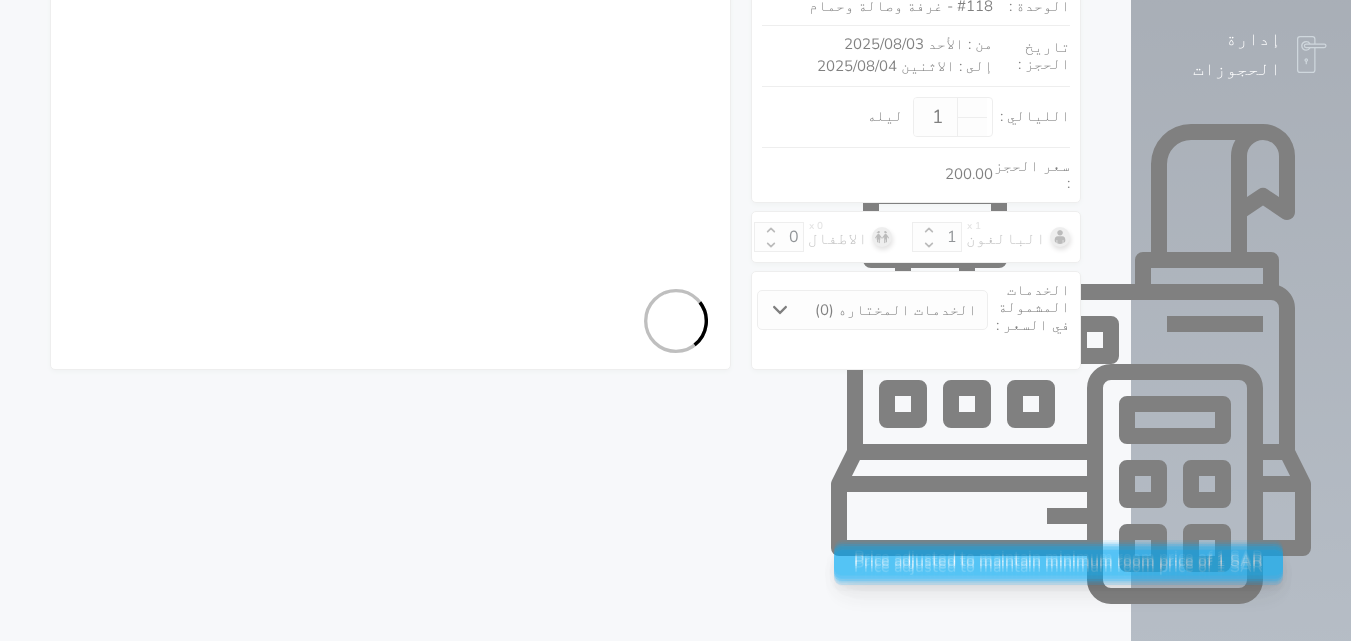 select on "113" 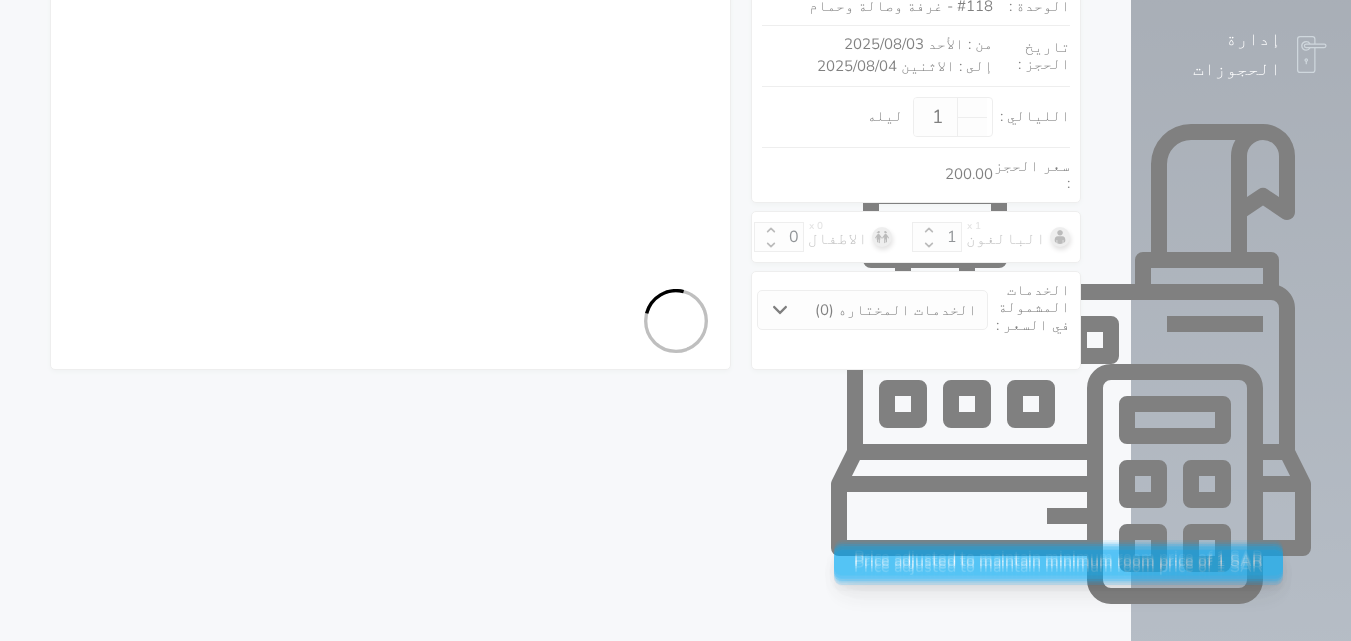 select on "1" 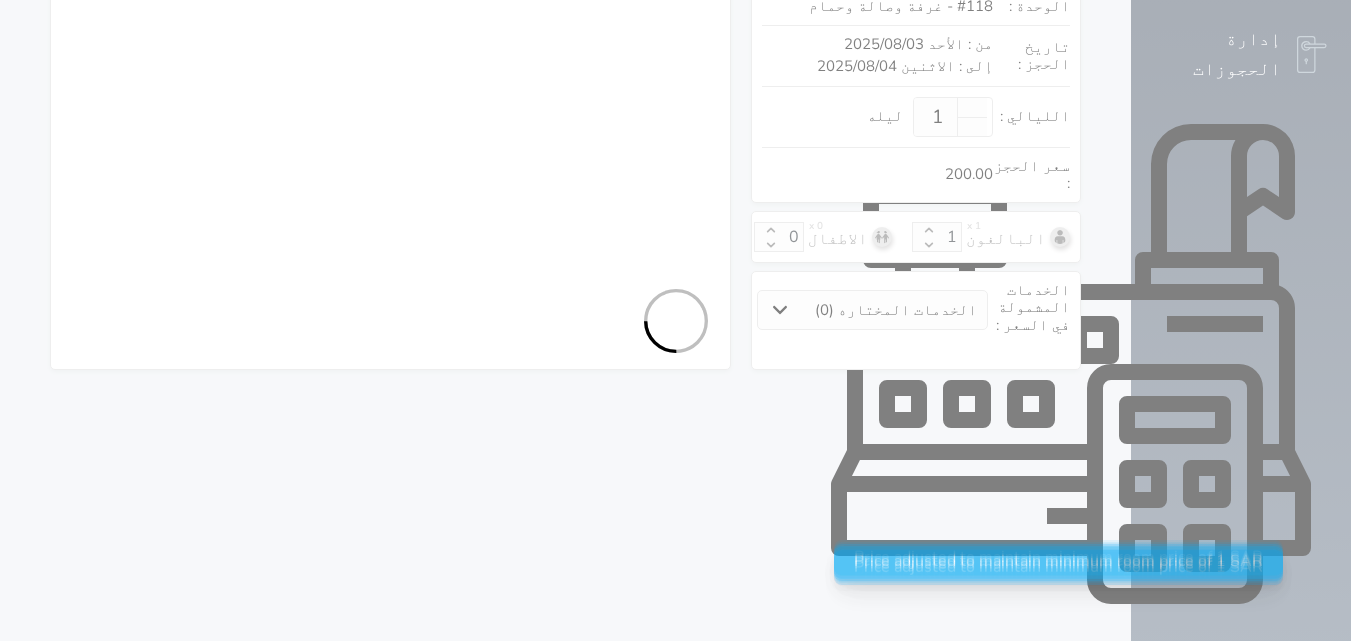 select on "7" 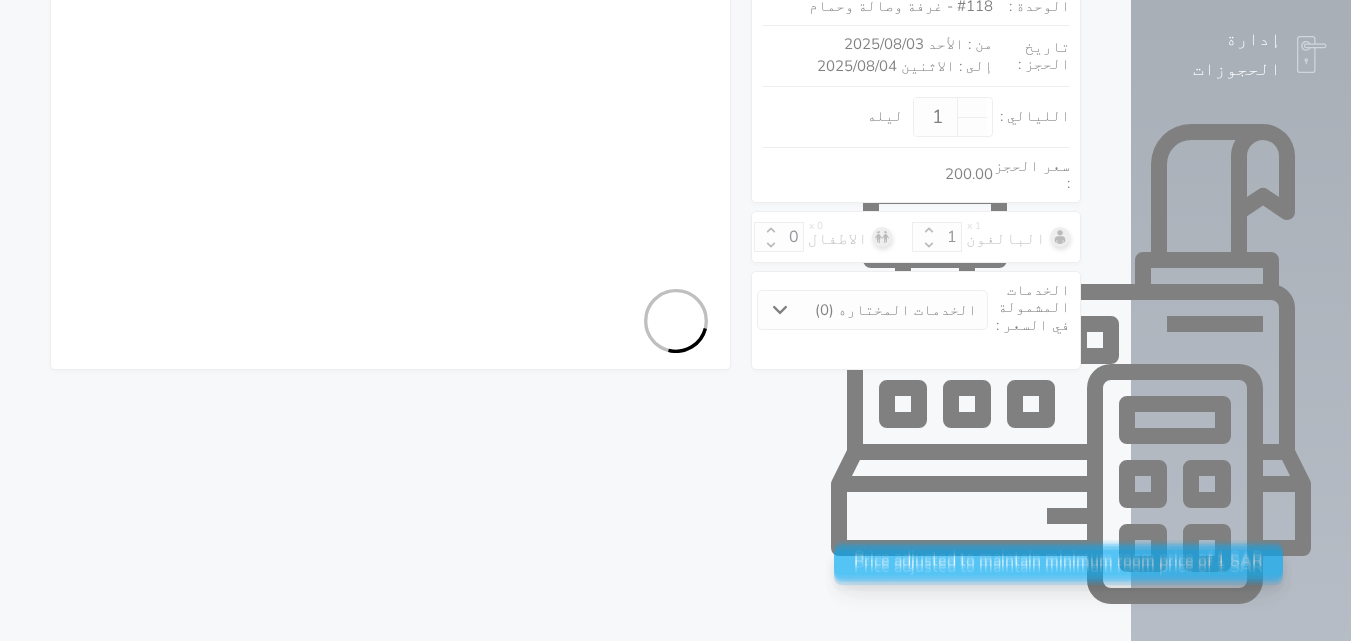 select on "9" 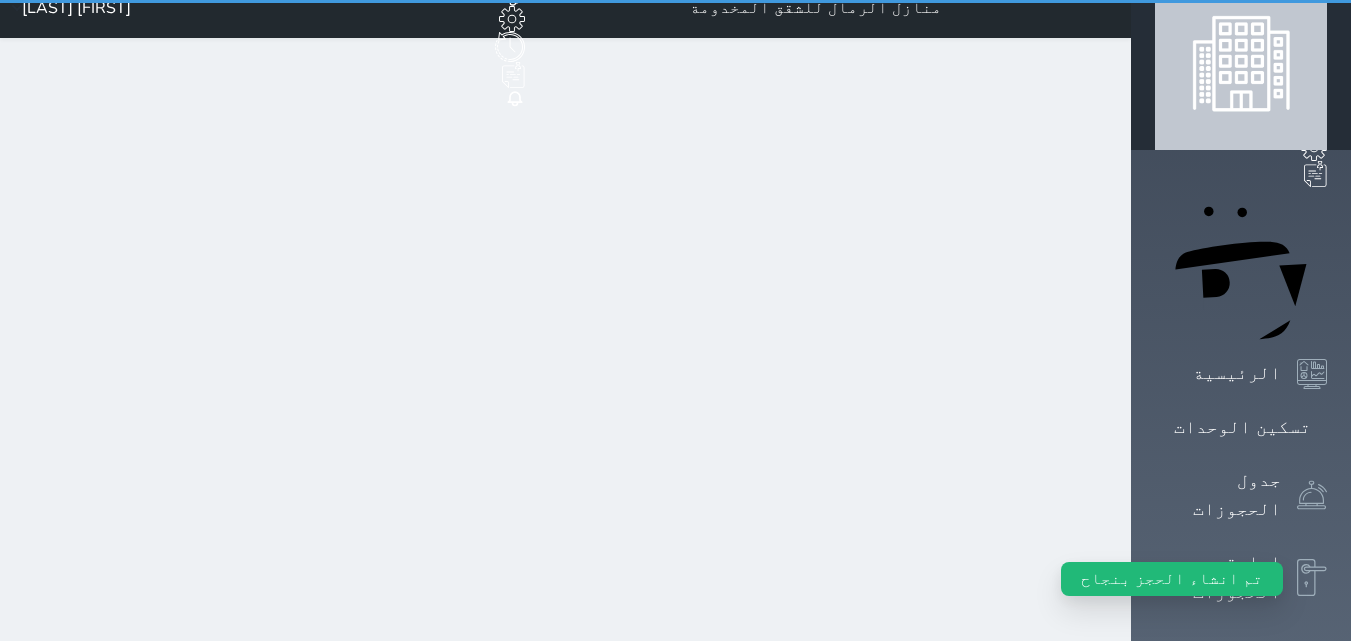 scroll, scrollTop: 0, scrollLeft: 0, axis: both 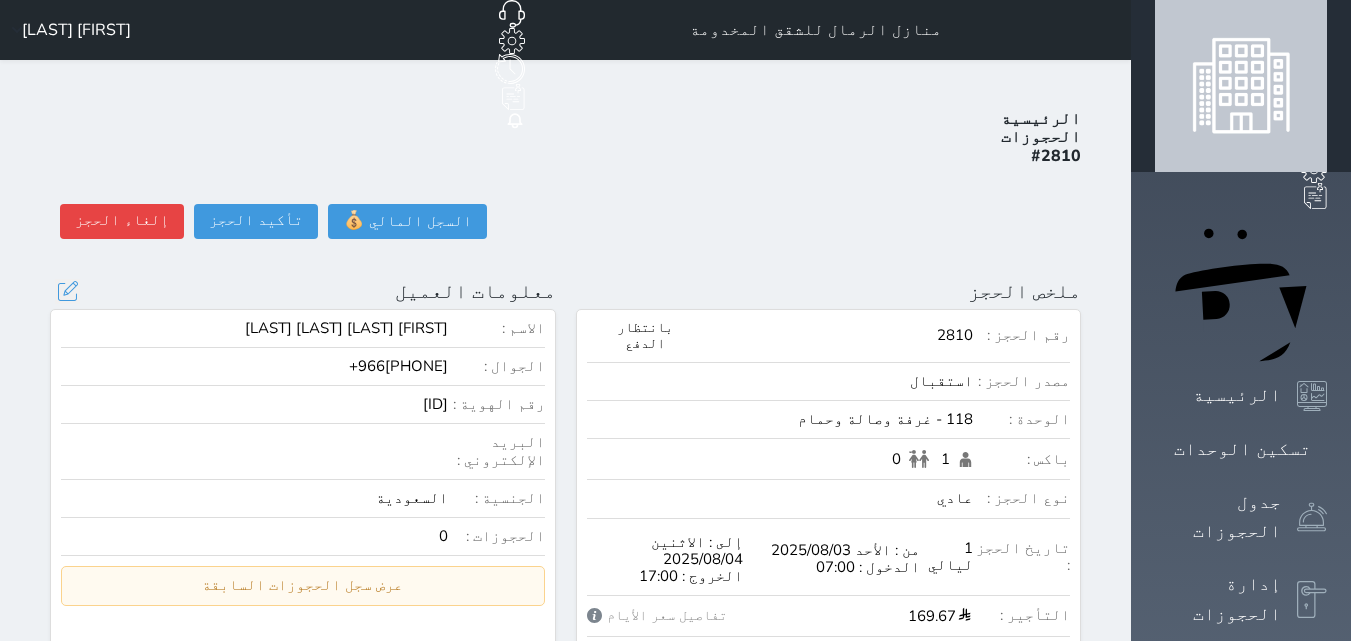 drag, startPoint x: 68, startPoint y: 282, endPoint x: 104, endPoint y: 230, distance: 63.245552 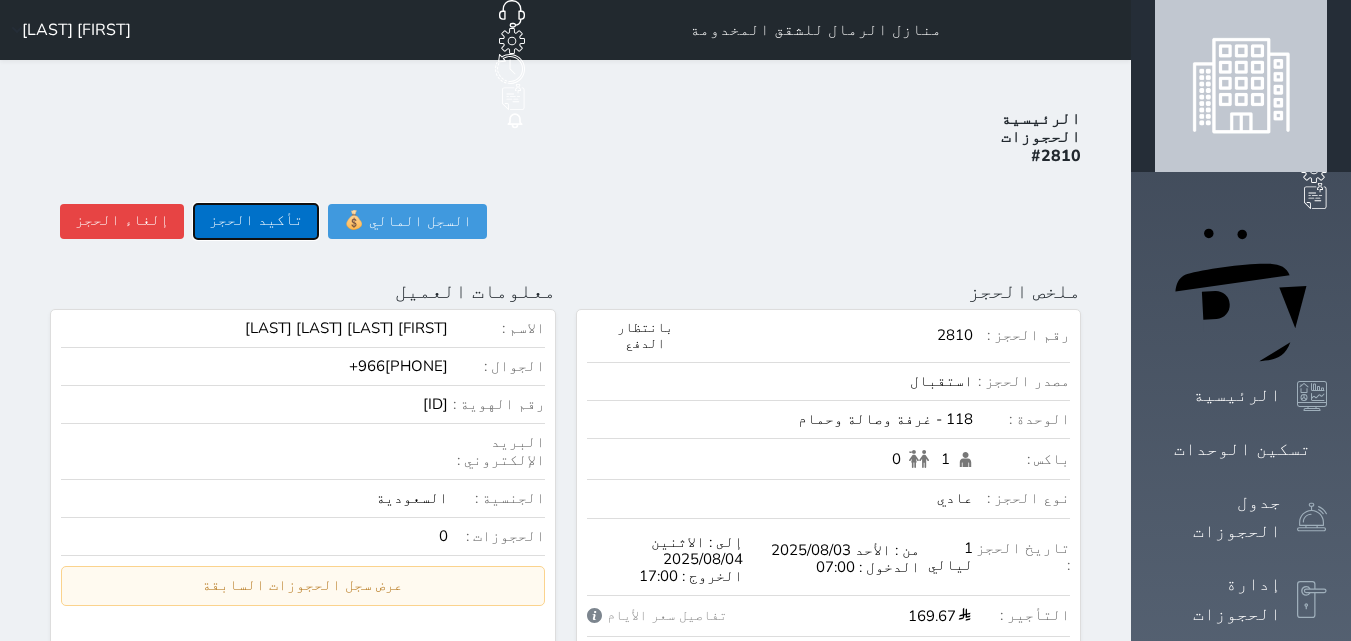 click on "تأكيد الحجز" at bounding box center [256, 221] 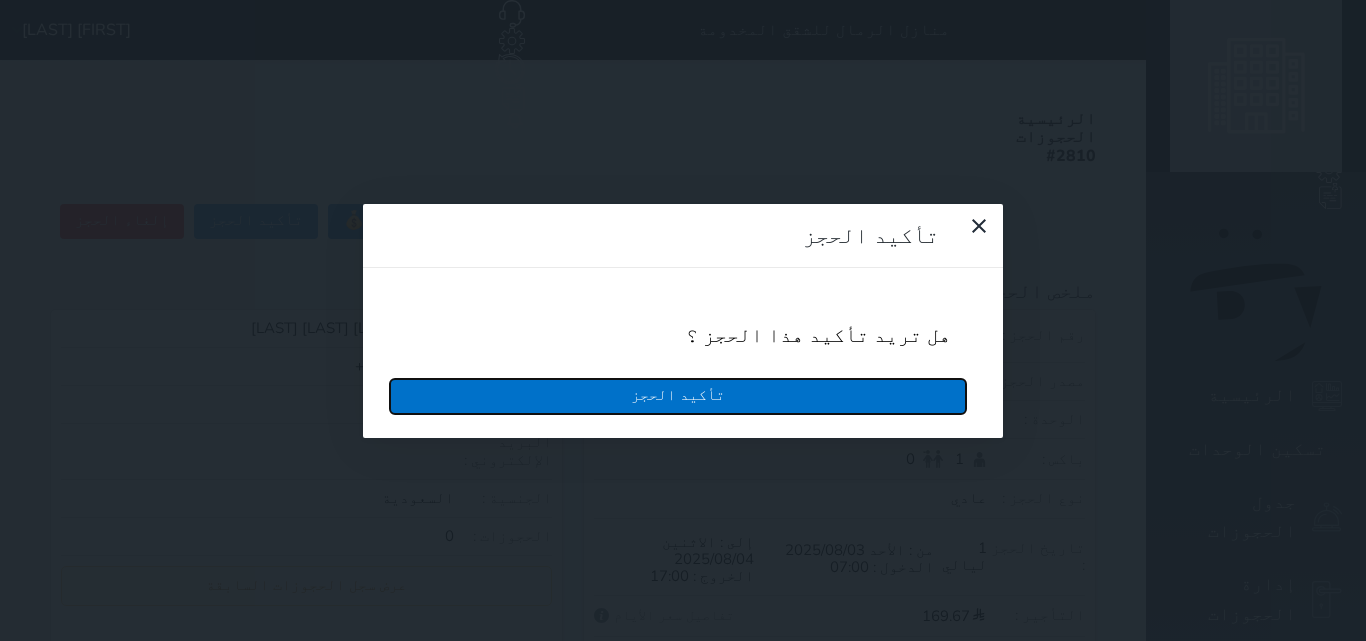 click on "تأكيد الحجز" at bounding box center (678, 396) 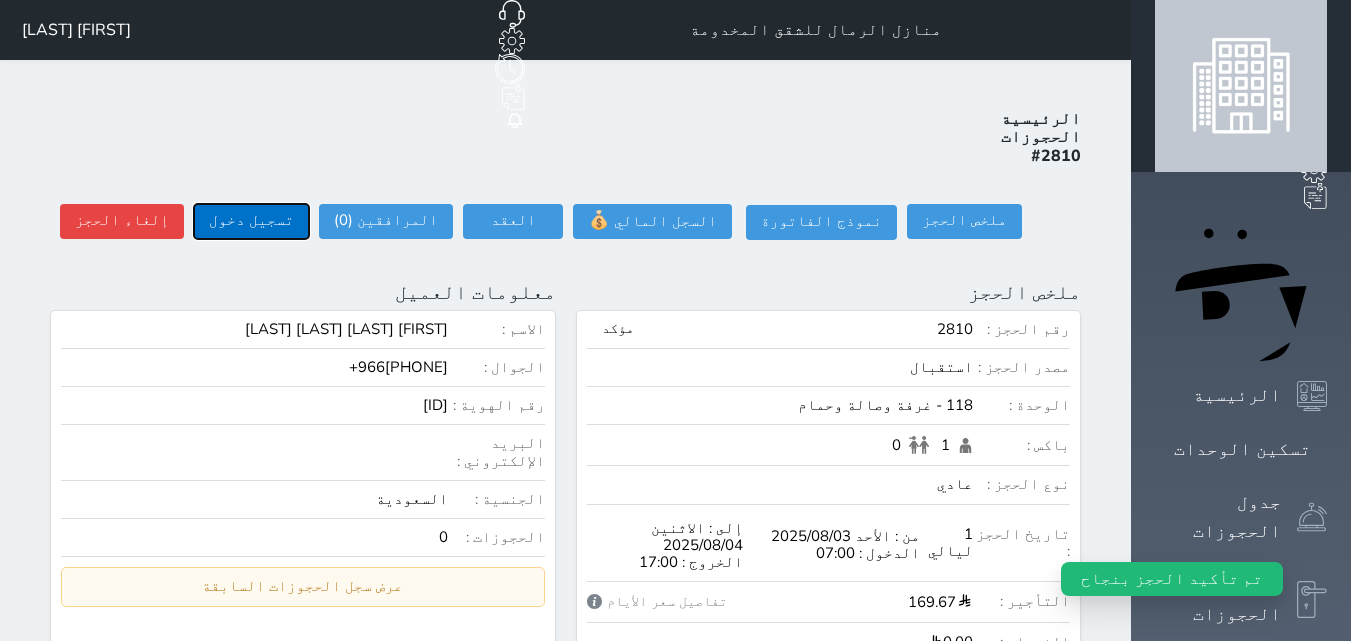click on "تسجيل دخول" at bounding box center [251, 221] 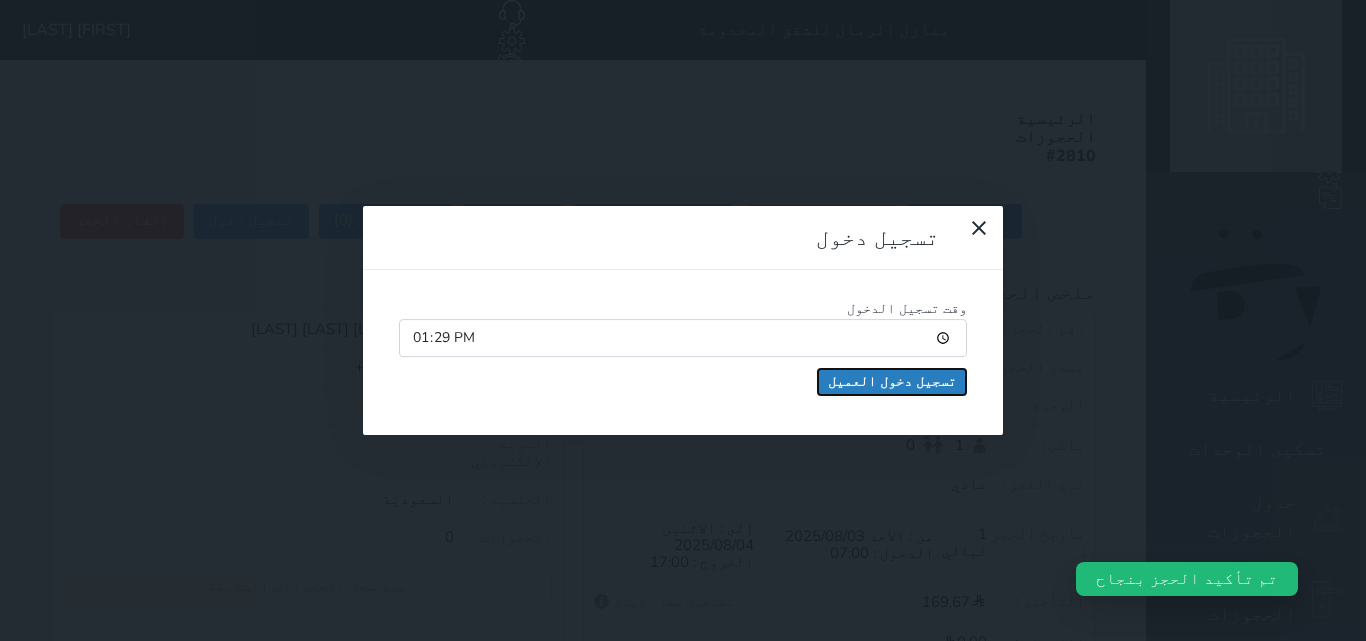 click on "تسجيل دخول العميل" at bounding box center [892, 382] 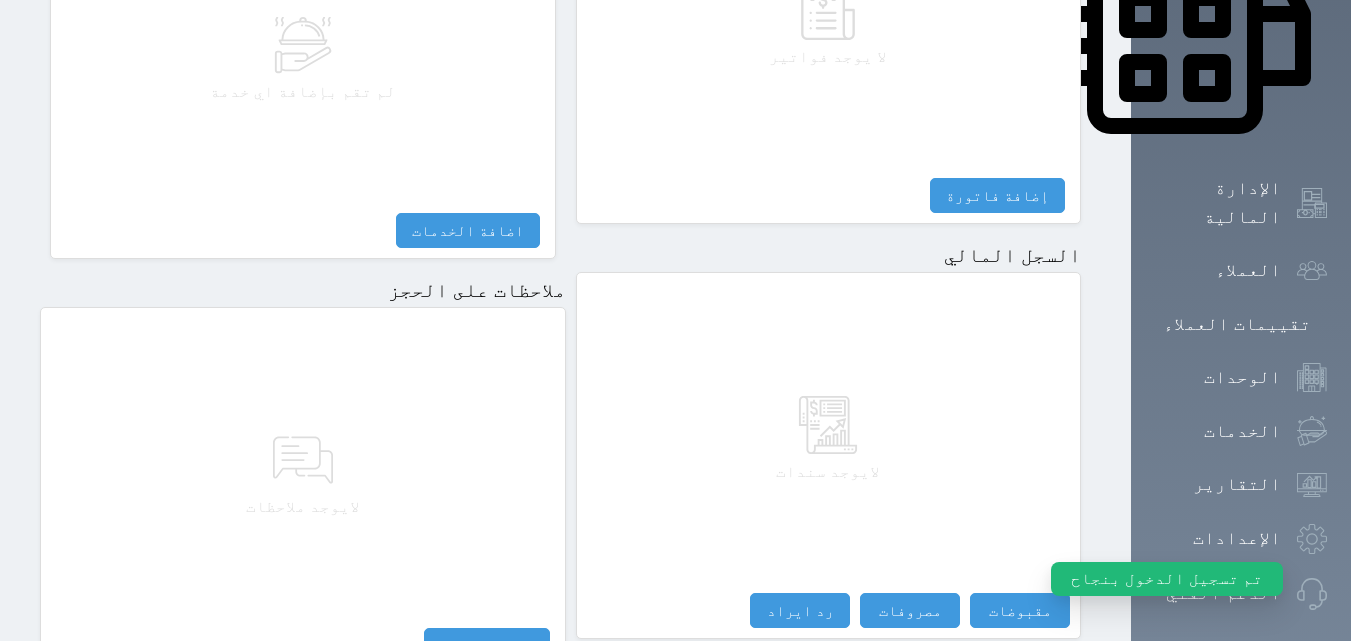 scroll, scrollTop: 1140, scrollLeft: 0, axis: vertical 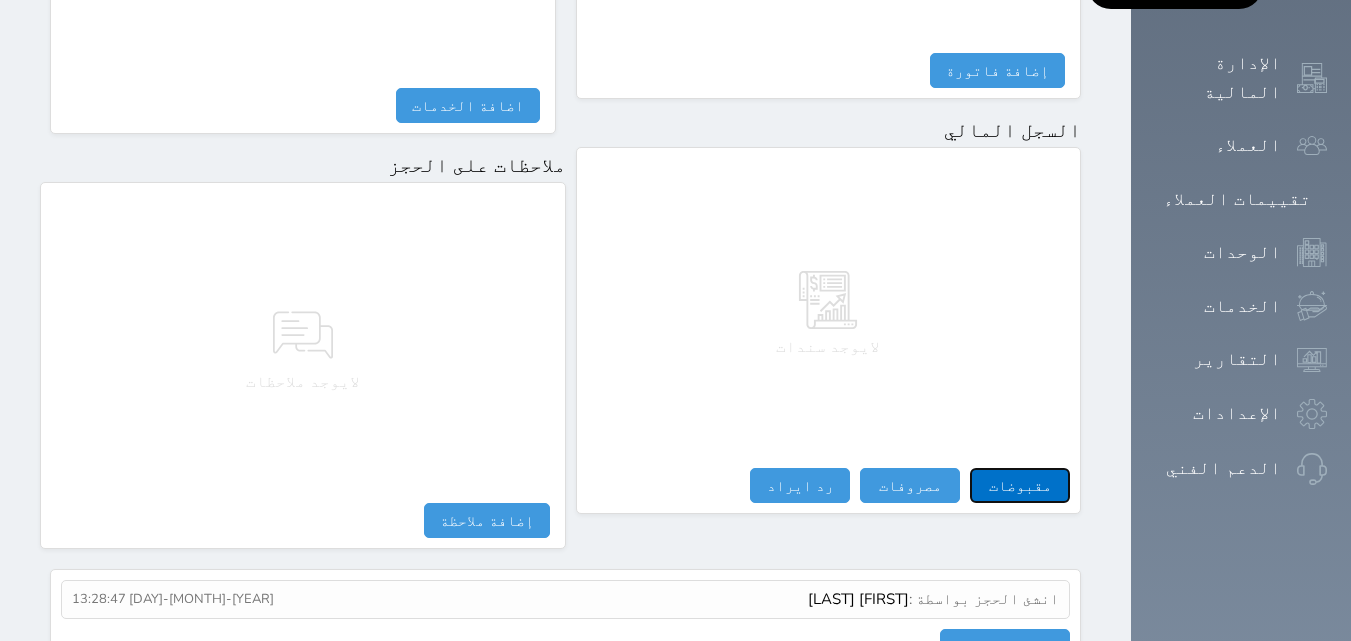 click on "مقبوضات" at bounding box center [1020, 485] 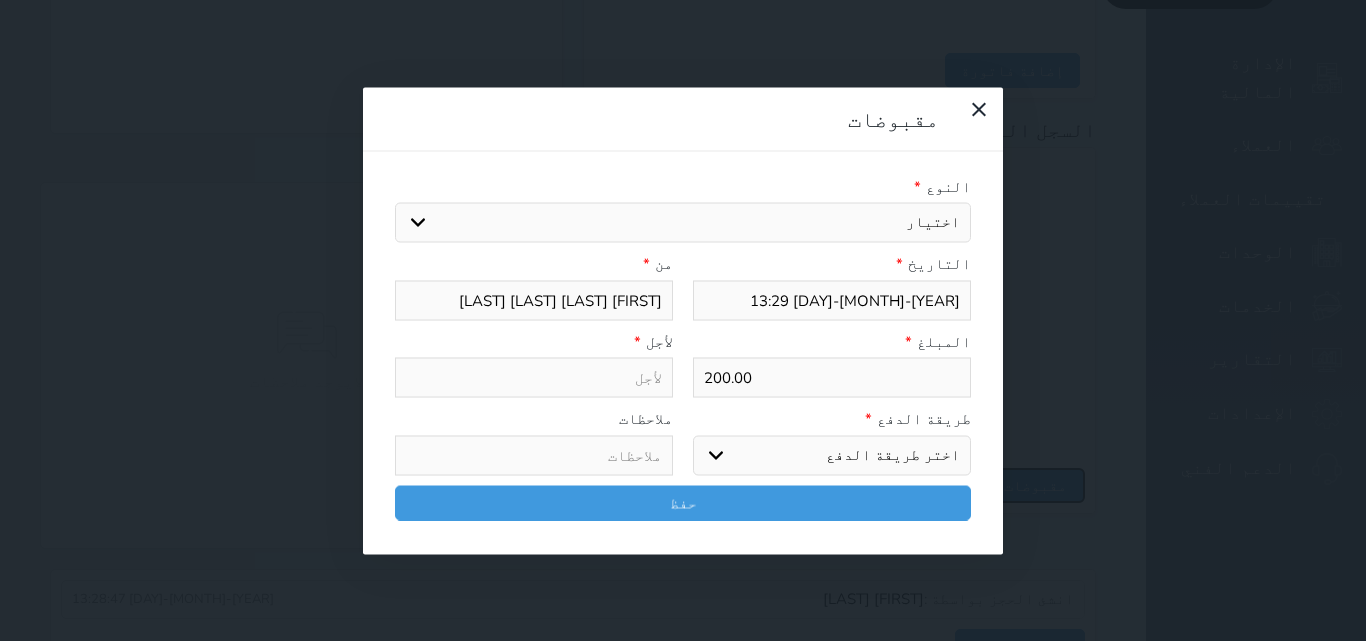 select 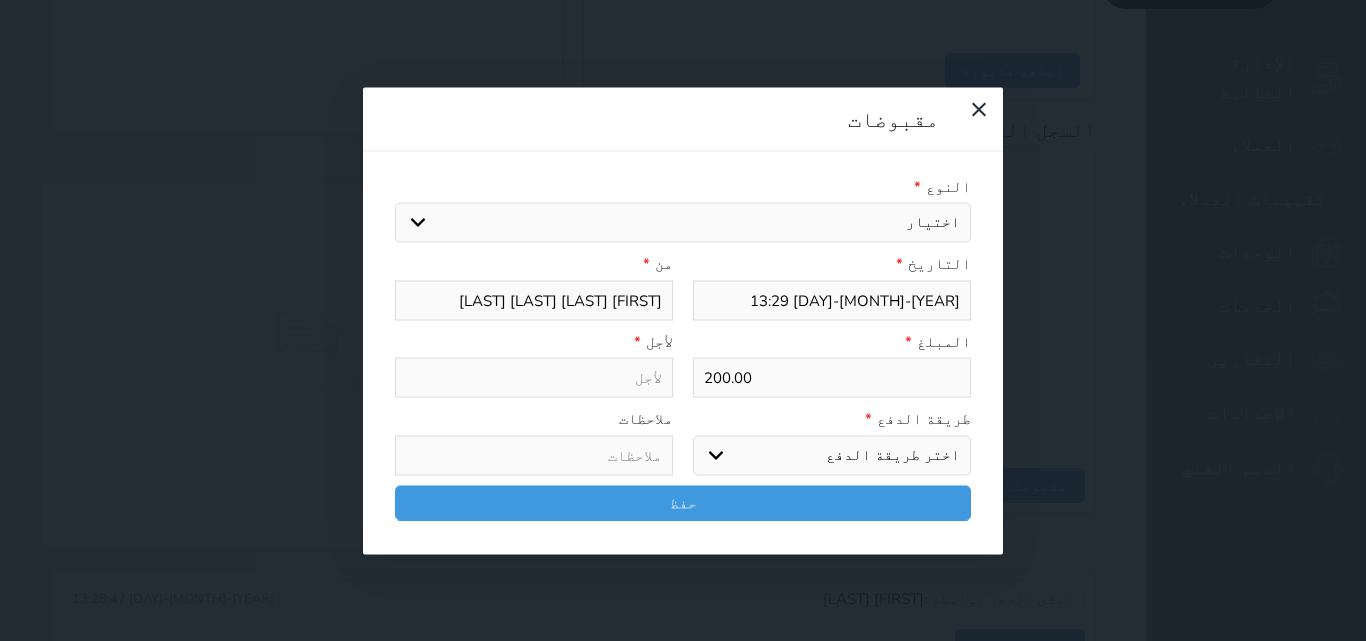 click on "اختيار   مقبوضات عامة قيمة إيجار فواتير تامين عربون لا ينطبق آخر مغسلة واي فاي - الإنترنت مواقف السيارات طعام الأغذية والمشروبات مشروبات المشروبات الباردة المشروبات الساخنة الإفطار غداء عشاء مخبز و كعك حمام سباحة الصالة الرياضية سبا و خدمات الجمال اختيار وإسقاط (خدمات النقل) ميني بار كابل - تلفزيون سرير إضافي تصفيف الشعر التسوق خدمات الجولات السياحية المنظمة خدمات الدليل السياحي" at bounding box center [683, 223] 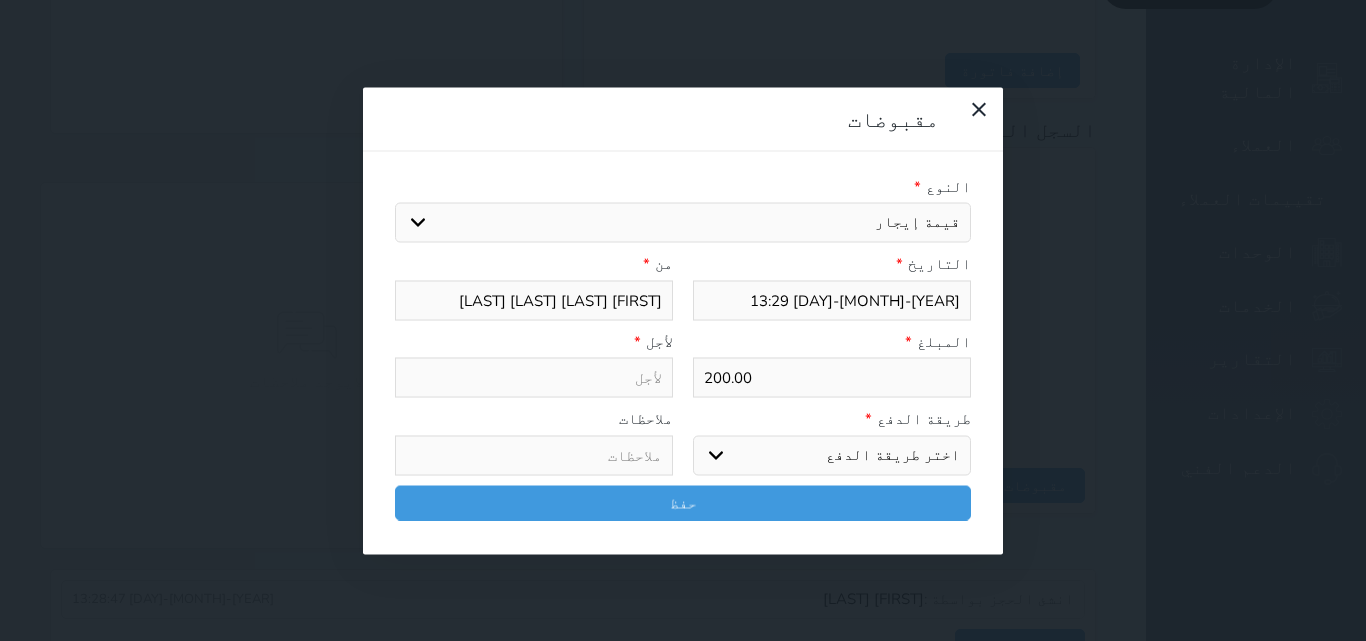 click on "اختيار   مقبوضات عامة قيمة إيجار فواتير تامين عربون لا ينطبق آخر مغسلة واي فاي - الإنترنت مواقف السيارات طعام الأغذية والمشروبات مشروبات المشروبات الباردة المشروبات الساخنة الإفطار غداء عشاء مخبز و كعك حمام سباحة الصالة الرياضية سبا و خدمات الجمال اختيار وإسقاط (خدمات النقل) ميني بار كابل - تلفزيون سرير إضافي تصفيف الشعر التسوق خدمات الجولات السياحية المنظمة خدمات الدليل السياحي" at bounding box center [683, 223] 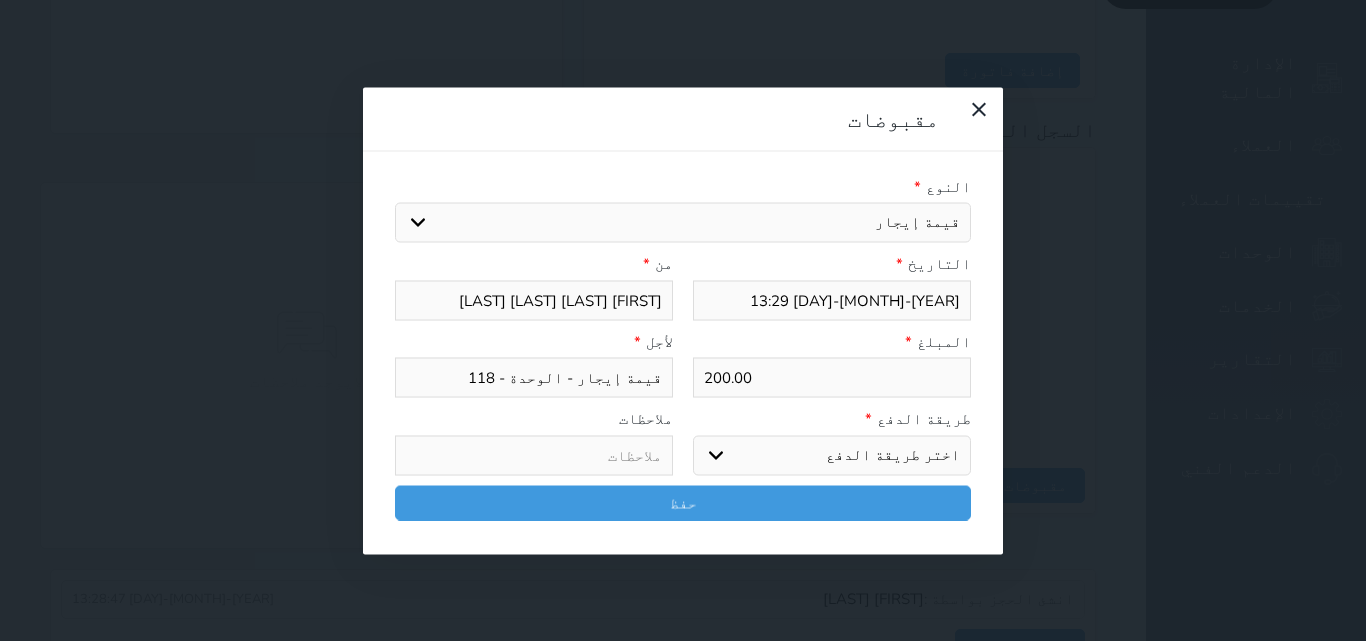 drag, startPoint x: 903, startPoint y: 377, endPoint x: 907, endPoint y: 387, distance: 10.770329 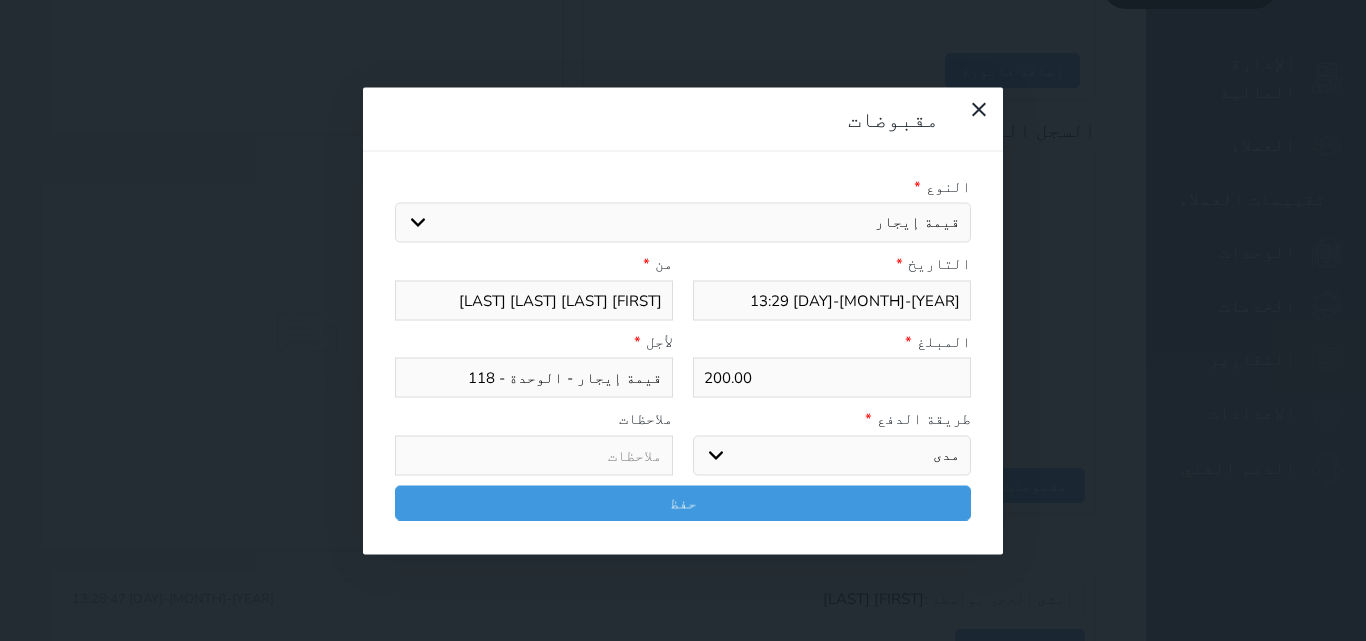 click on "اختر طريقة الدفع   دفع نقدى   تحويل بنكى   مدى   بطاقة ائتمان   آجل" at bounding box center [832, 455] 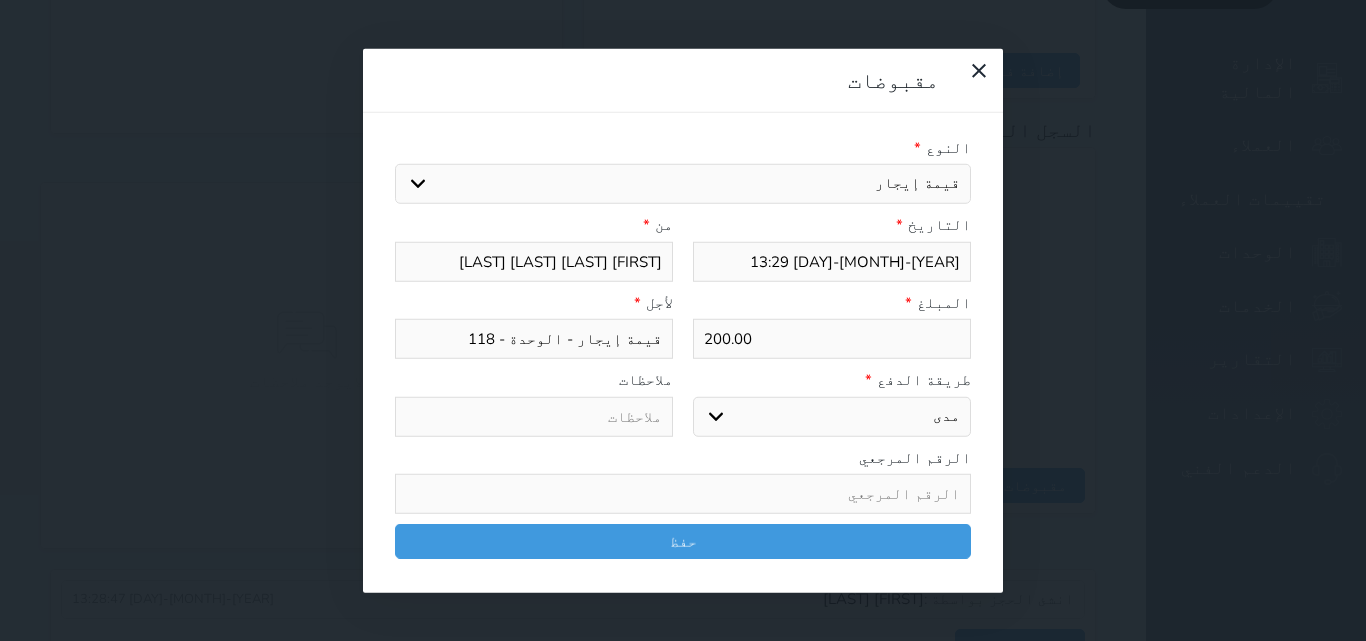 click at bounding box center [683, 494] 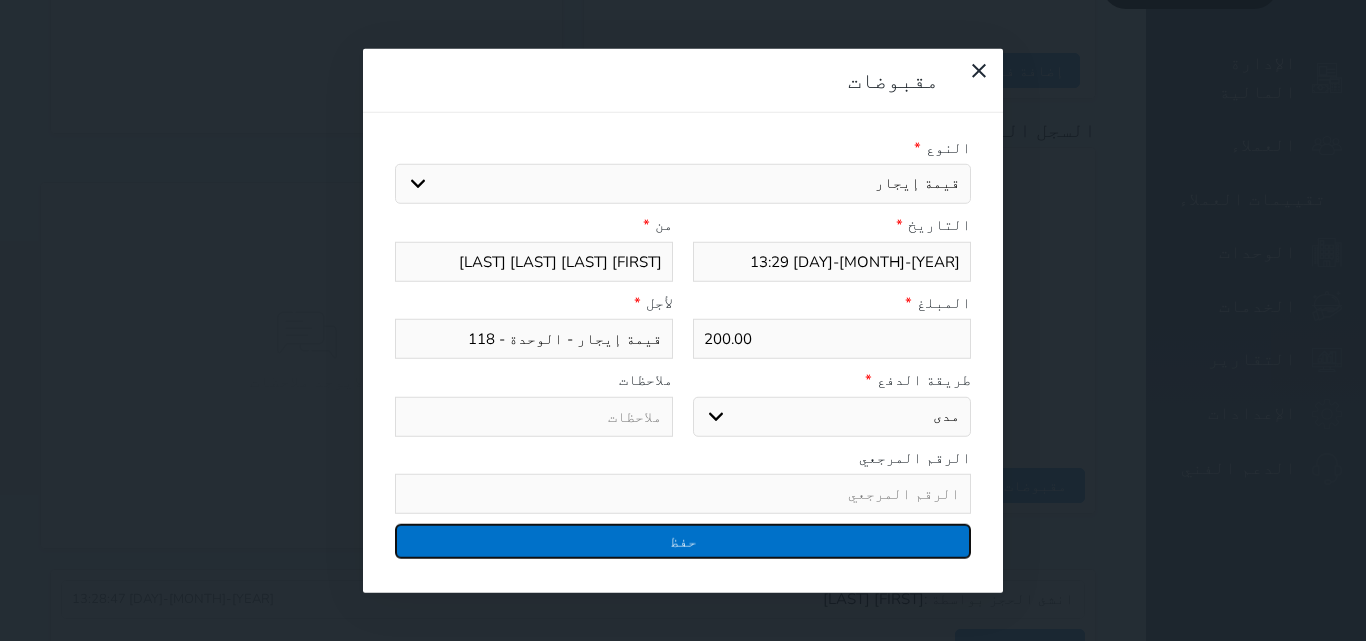 click on "حفظ" at bounding box center (683, 541) 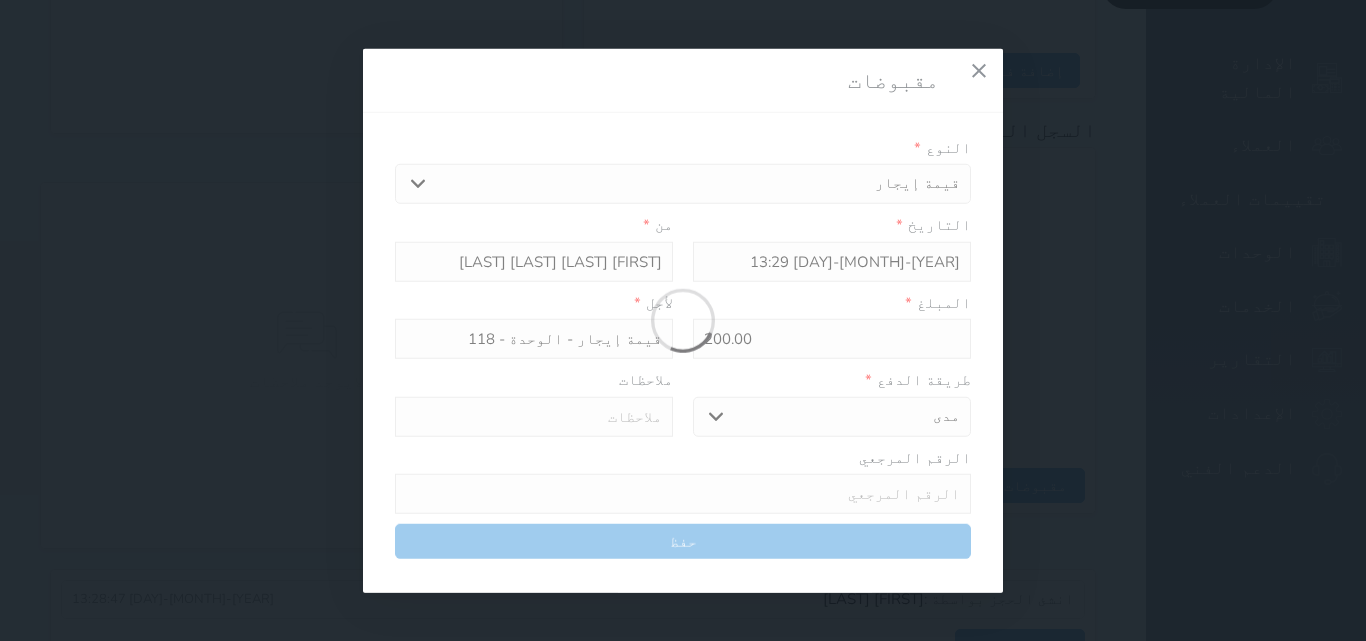 select 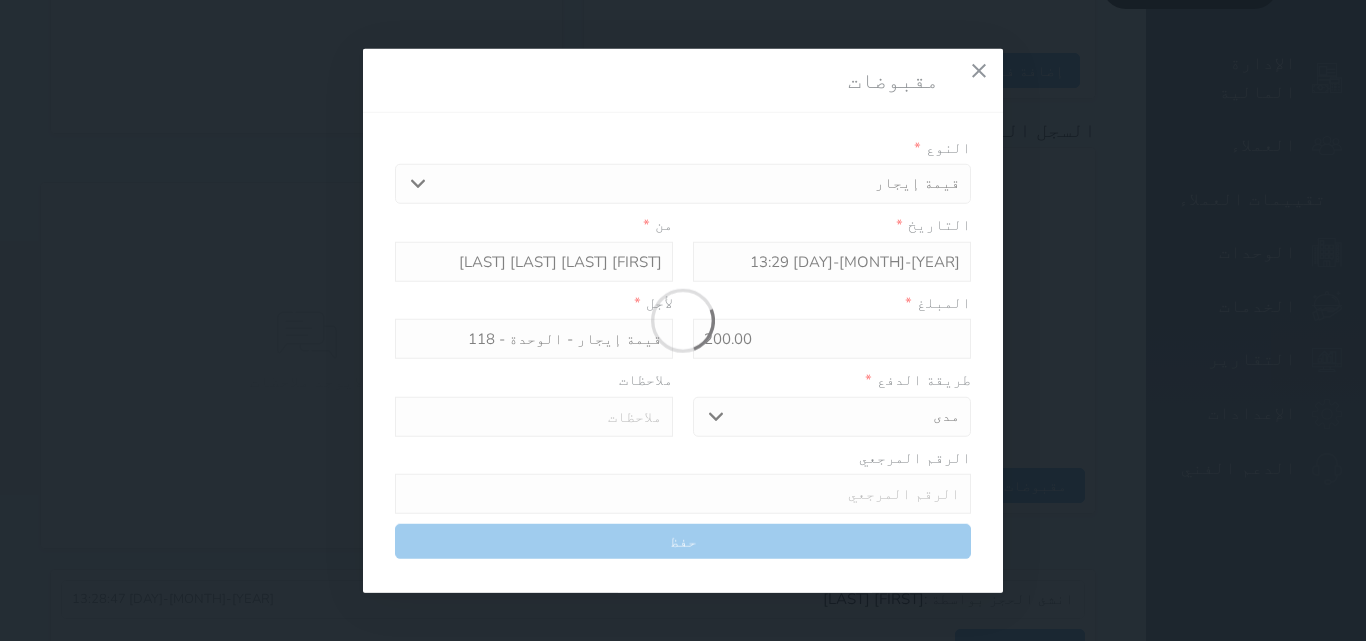 type 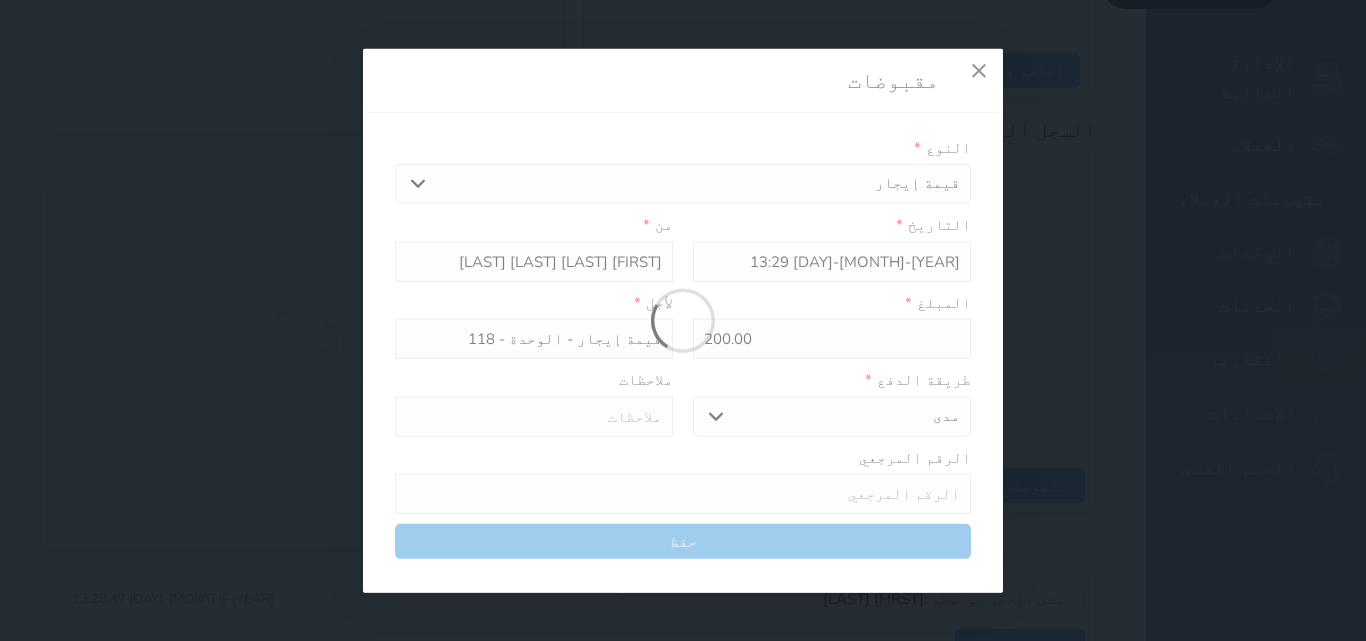 type on "0" 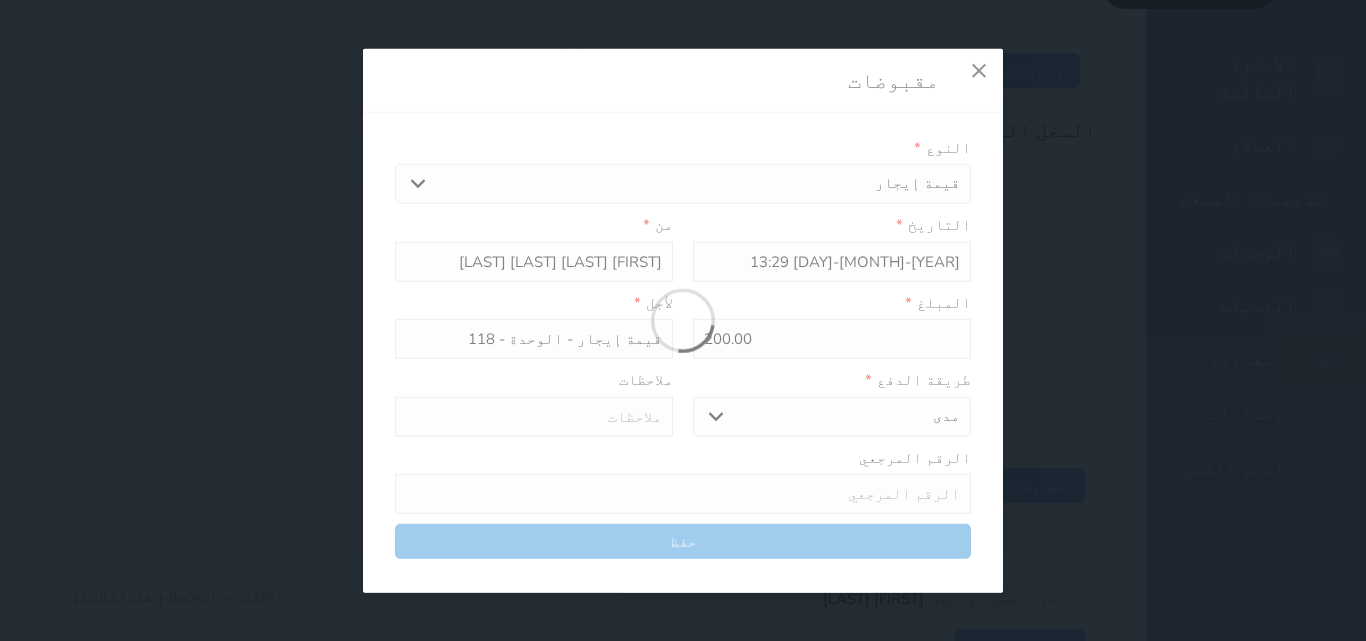 select 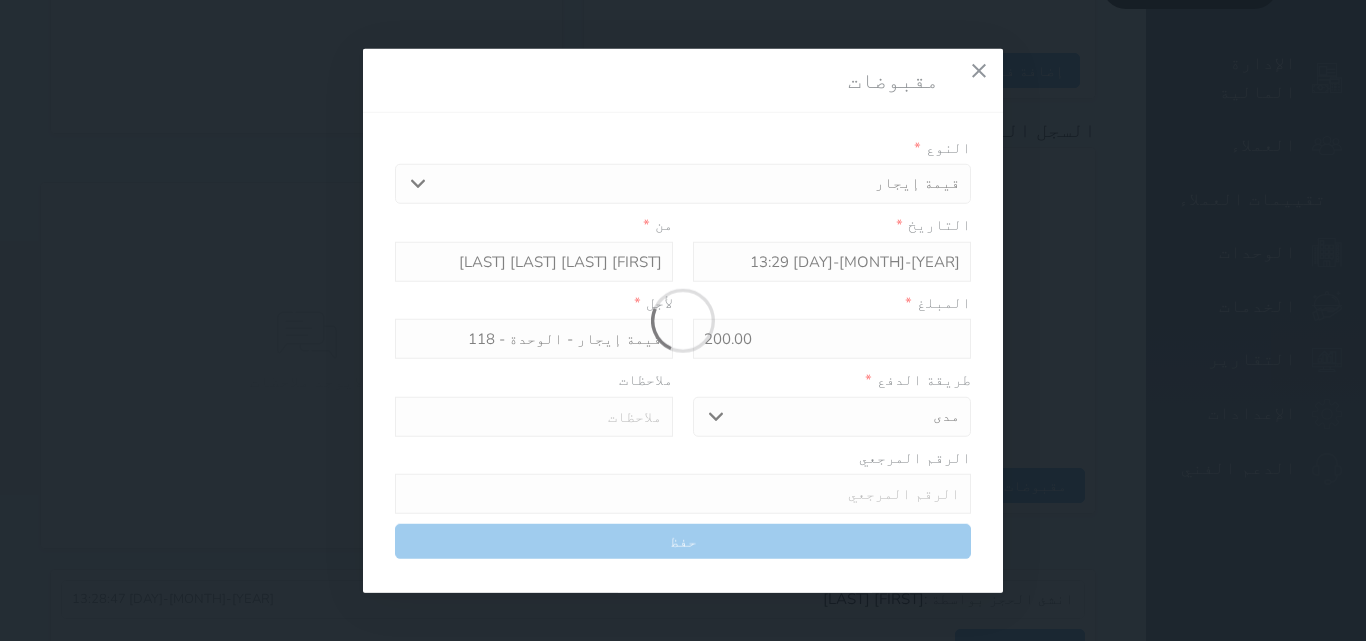 type on "0" 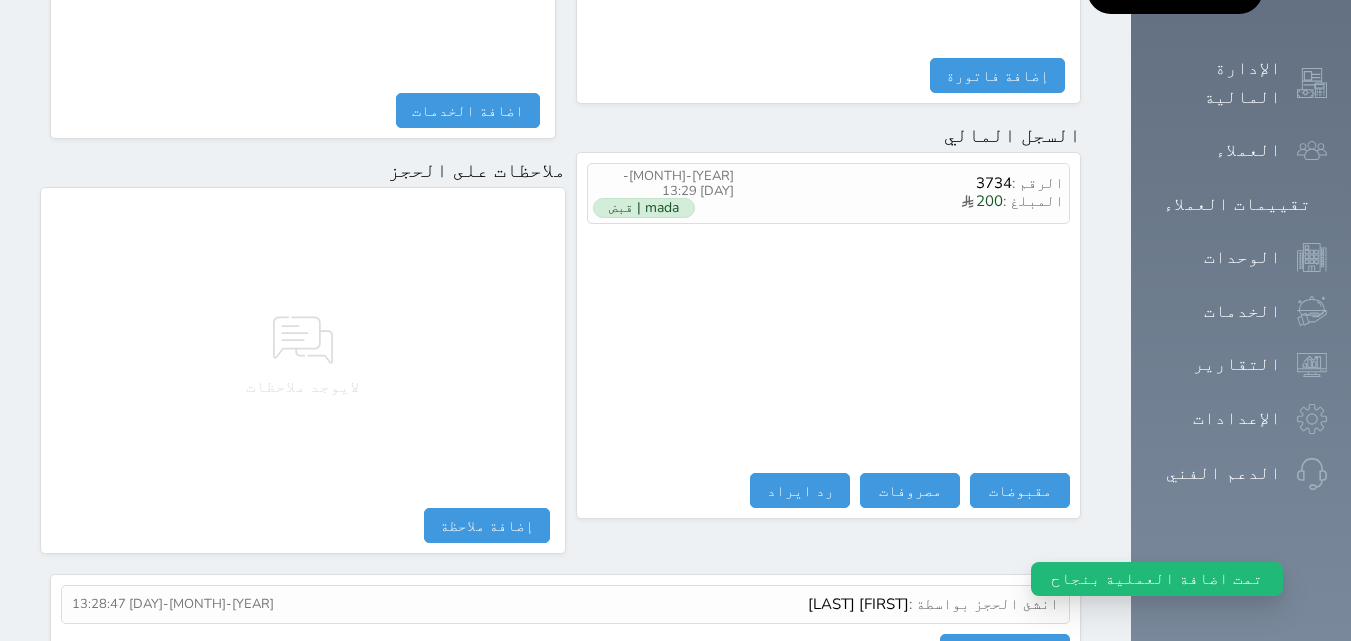 scroll, scrollTop: 1140, scrollLeft: 0, axis: vertical 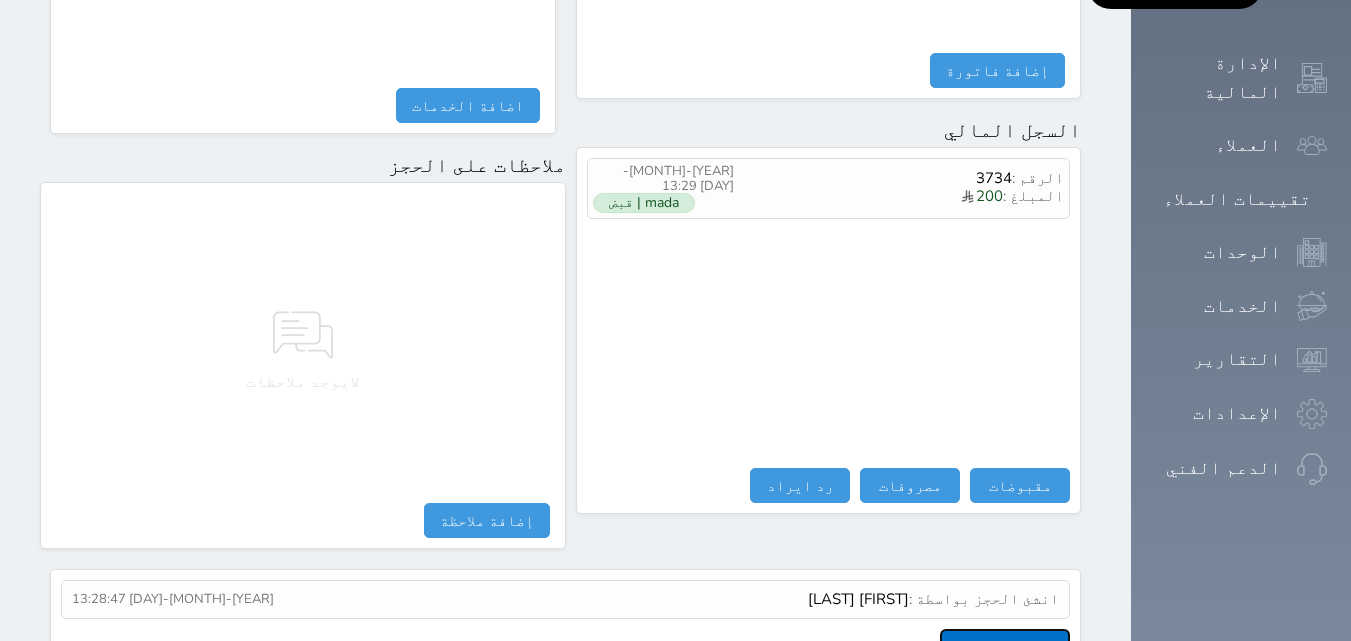 click on "عرض سجل شموس" at bounding box center [1005, 646] 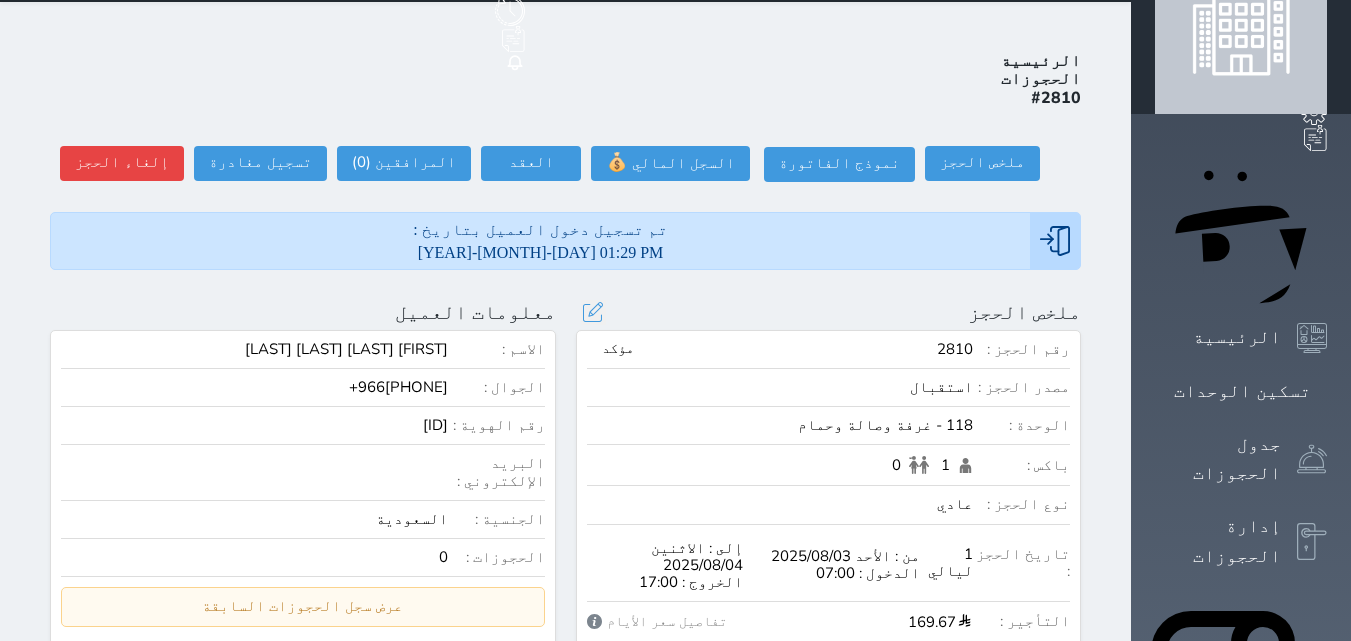 scroll, scrollTop: 0, scrollLeft: 0, axis: both 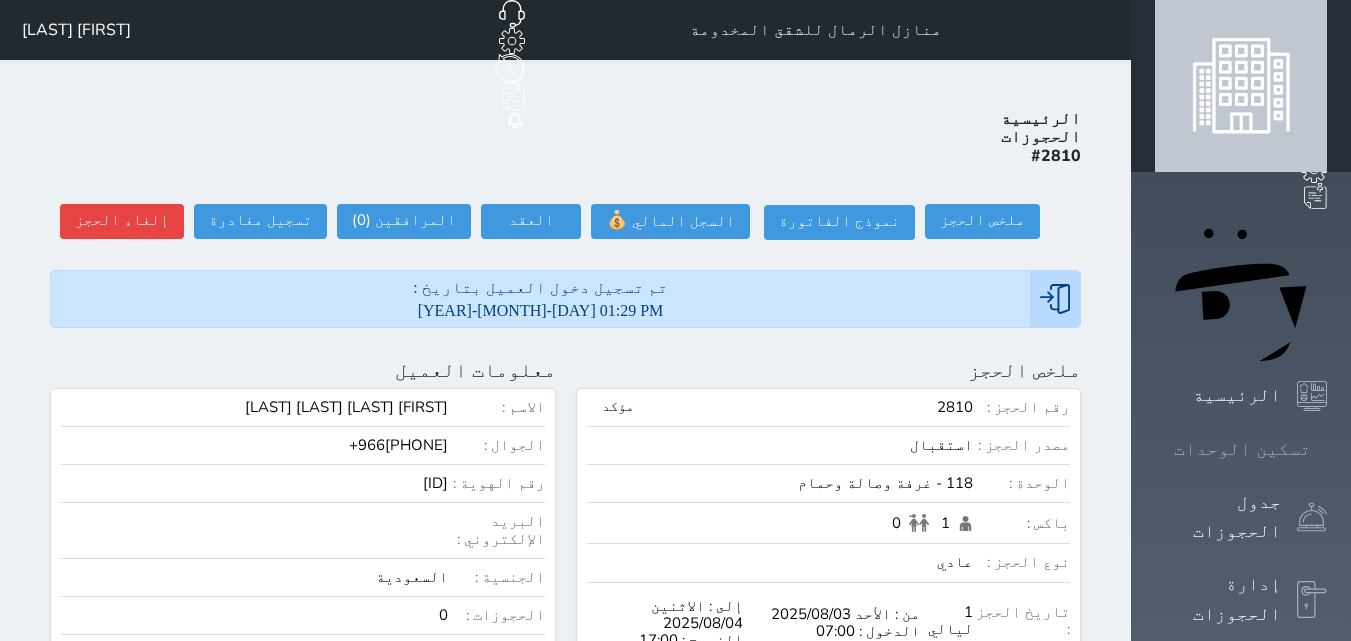 click on "تسكين الوحدات" at bounding box center [1242, 449] 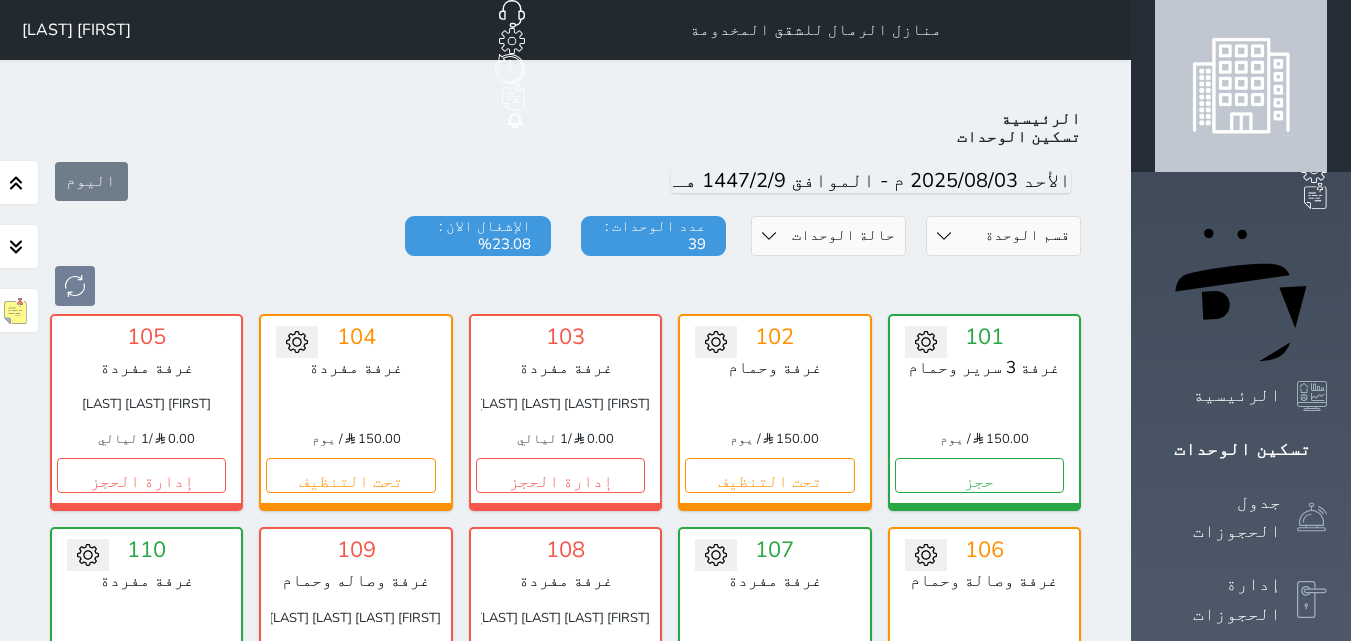 scroll, scrollTop: 78, scrollLeft: 0, axis: vertical 